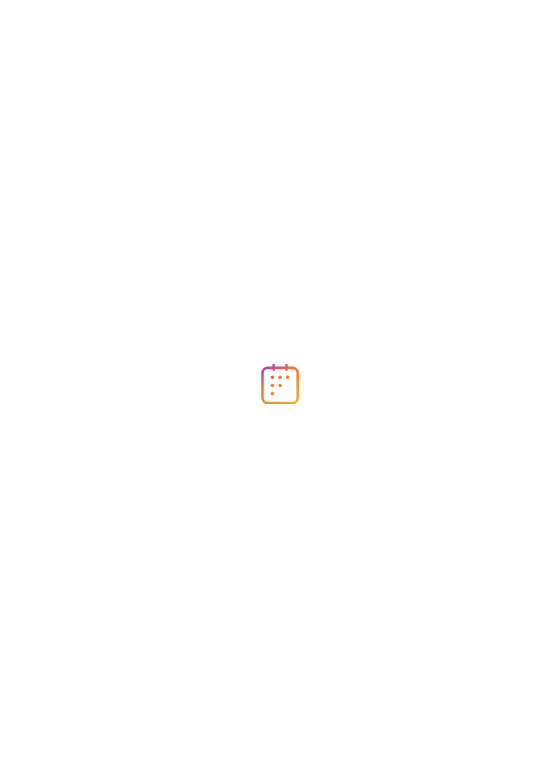 scroll, scrollTop: 0, scrollLeft: 0, axis: both 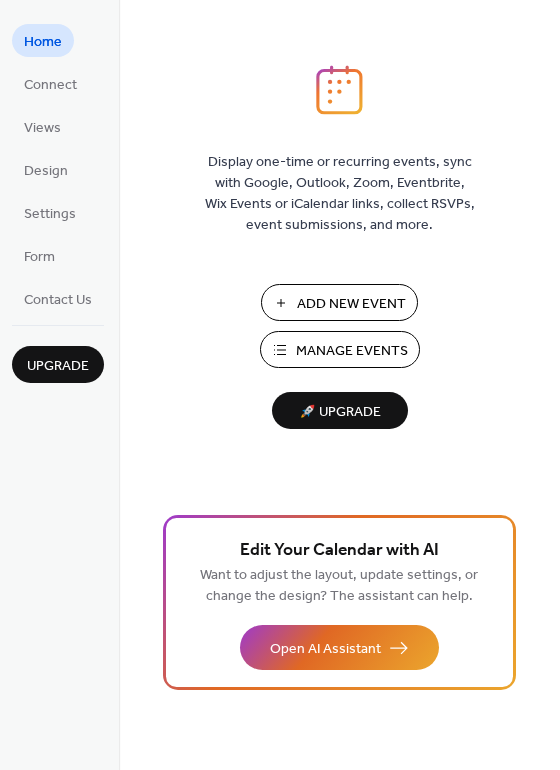 click on "Add New Event" at bounding box center [351, 304] 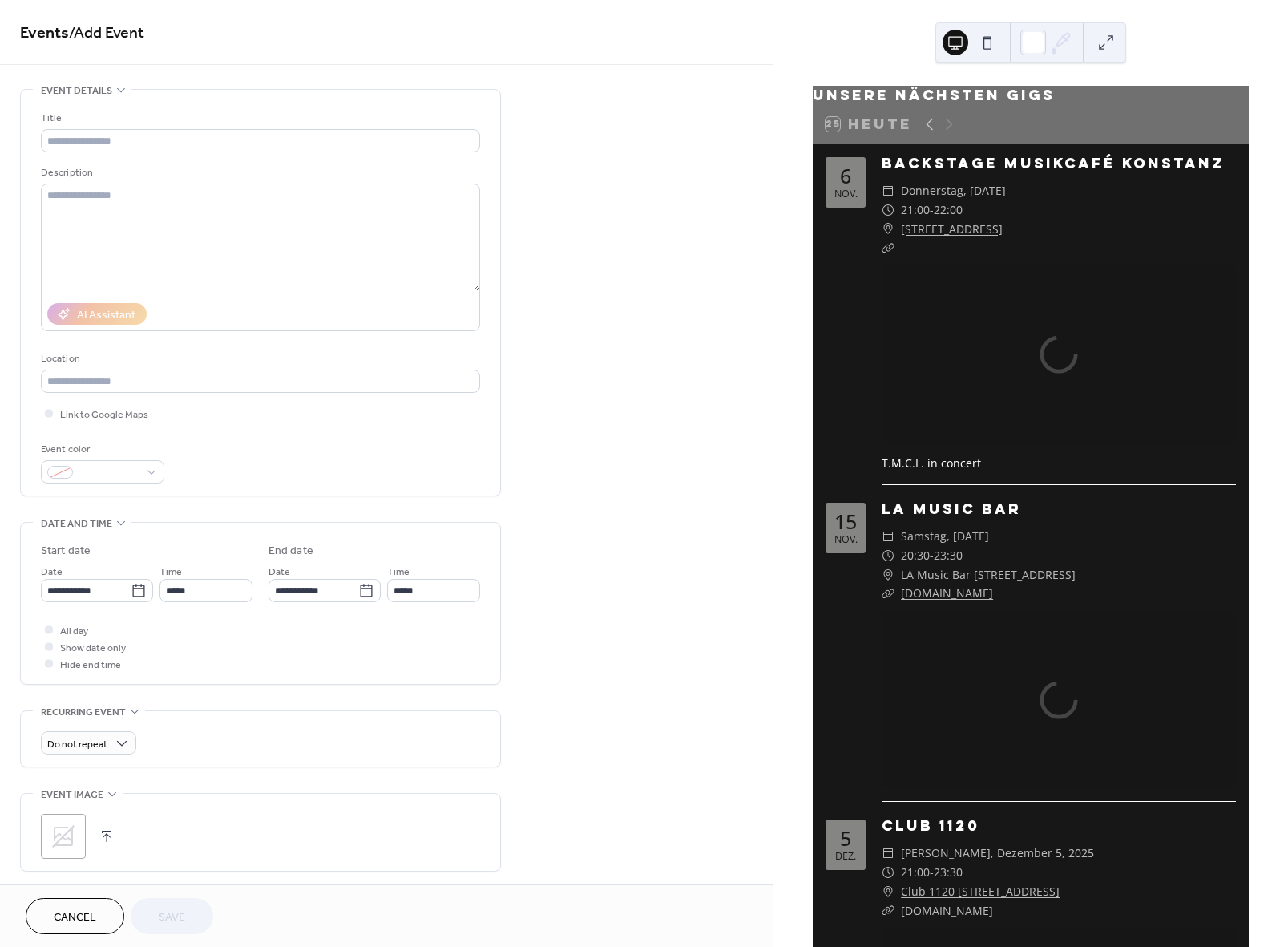 scroll, scrollTop: 0, scrollLeft: 0, axis: both 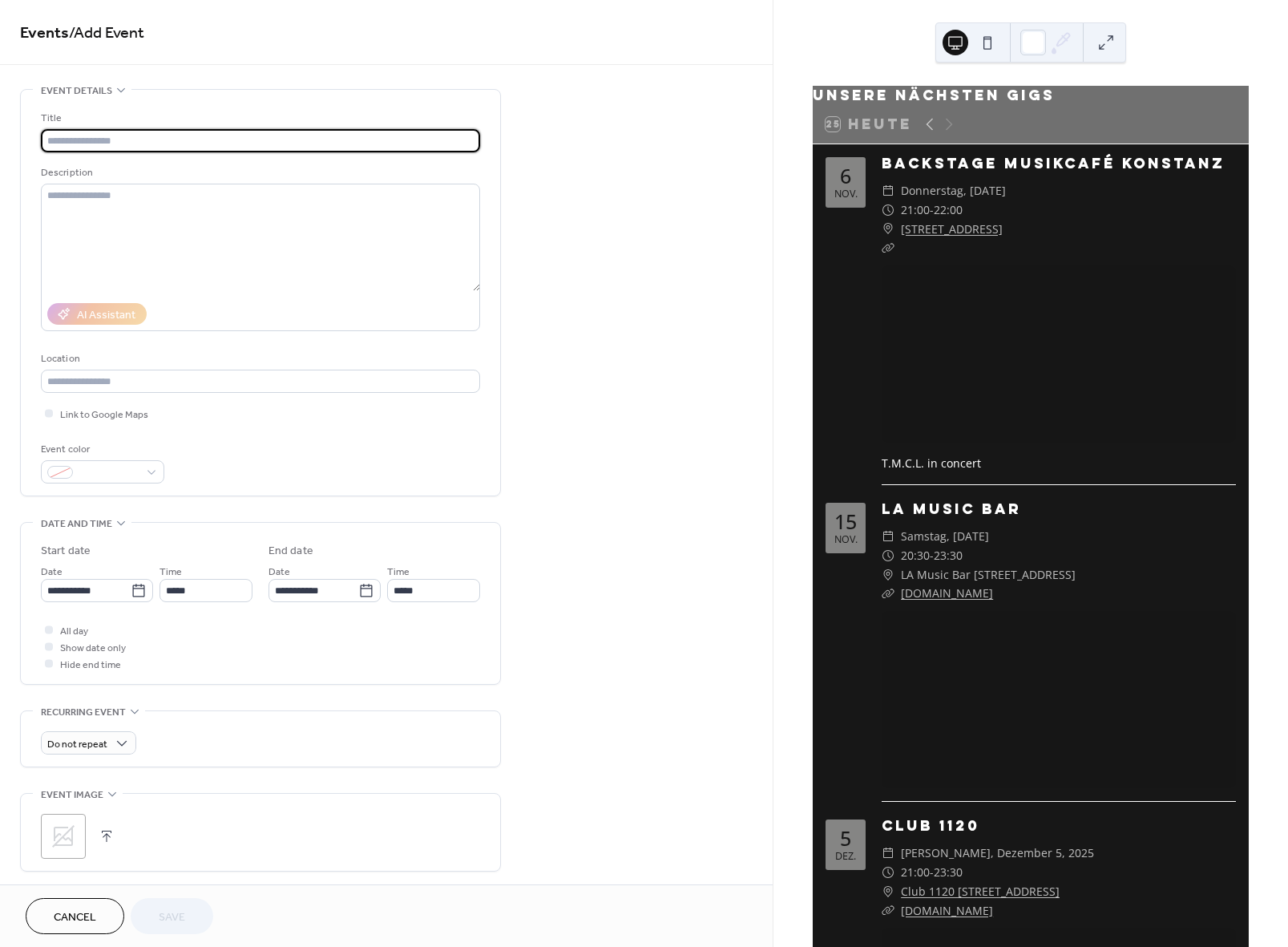 click at bounding box center (260, 140) 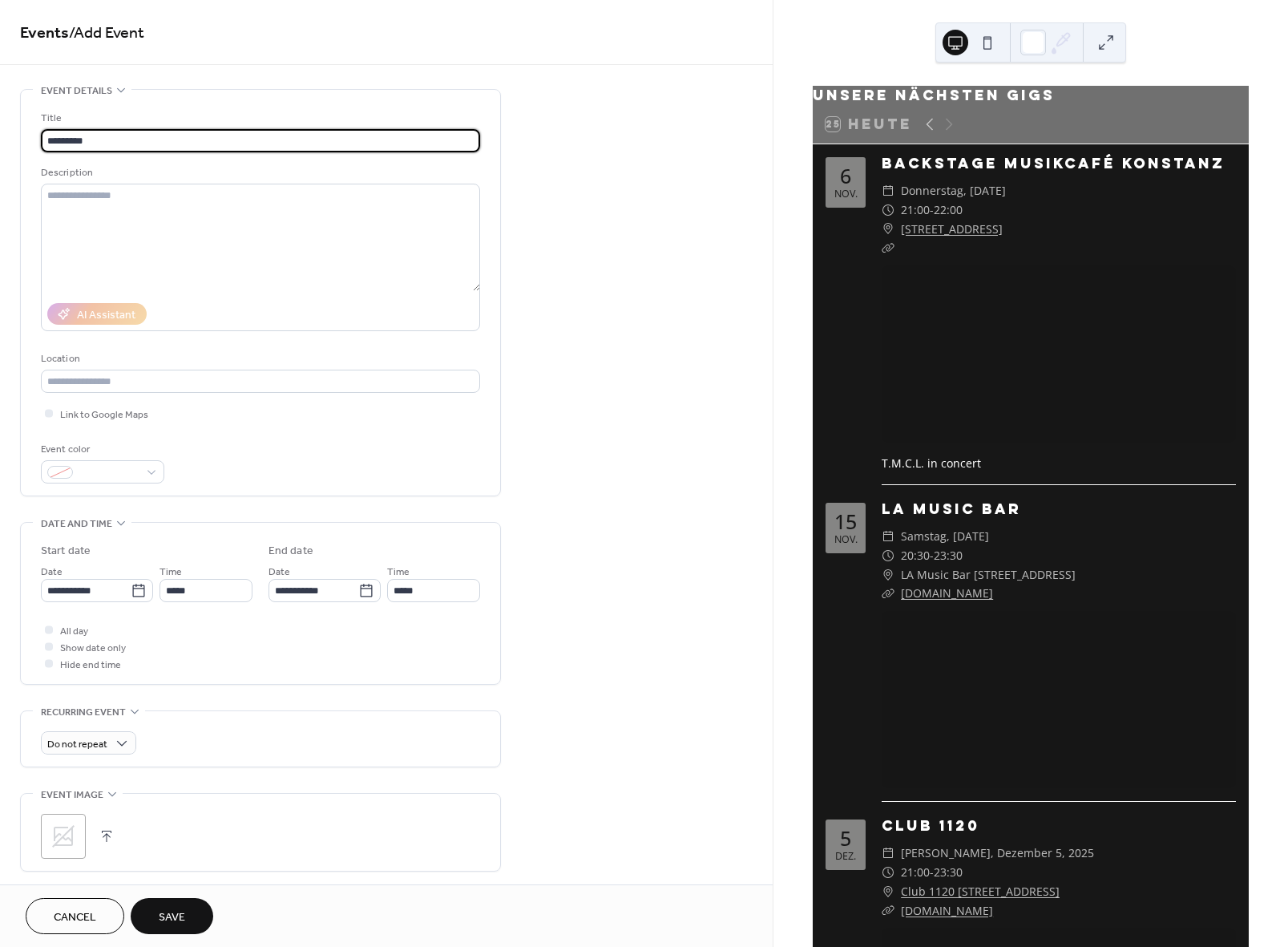 click on "*********" at bounding box center [260, 140] 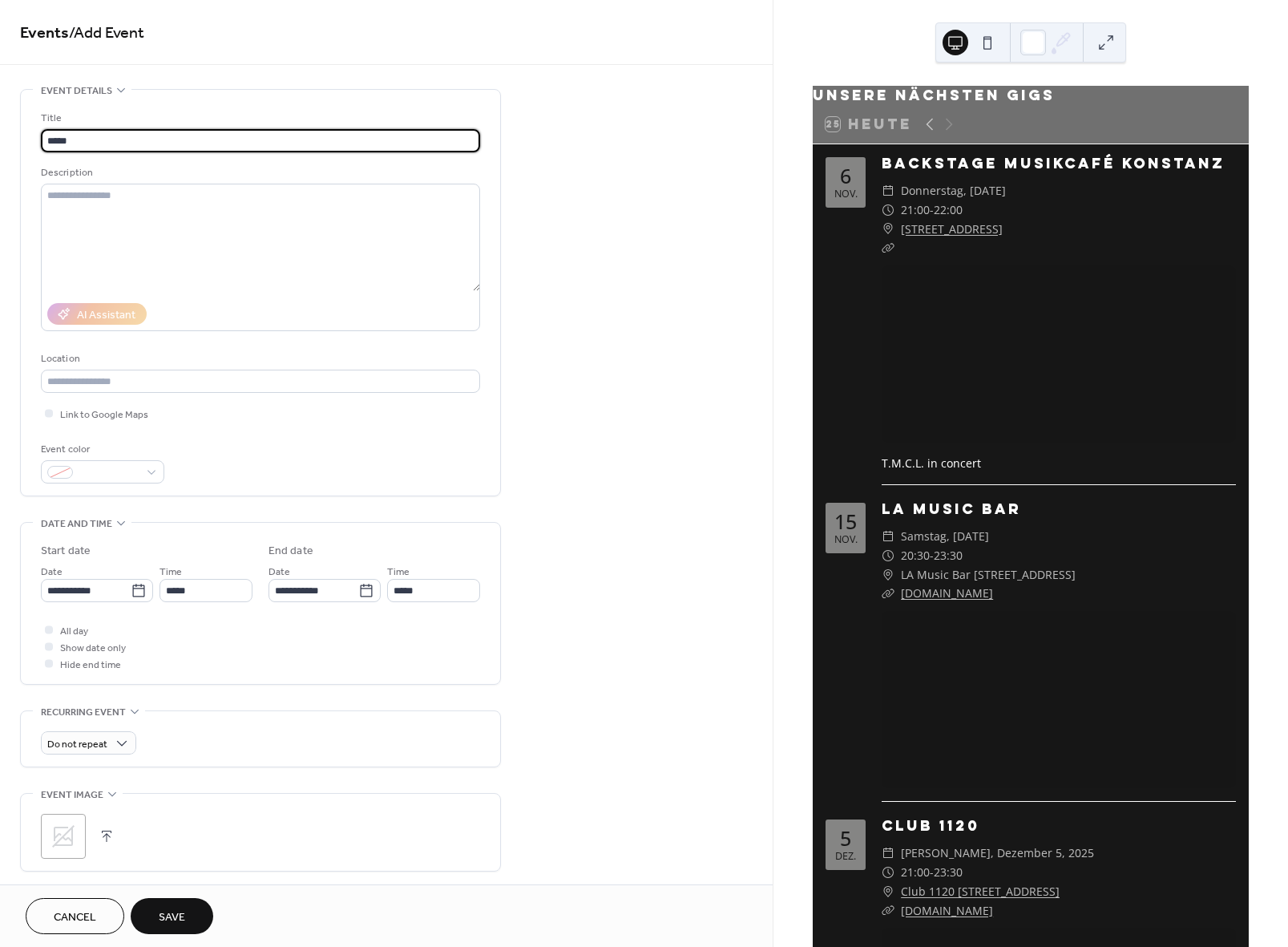 click on "*****" at bounding box center [260, 140] 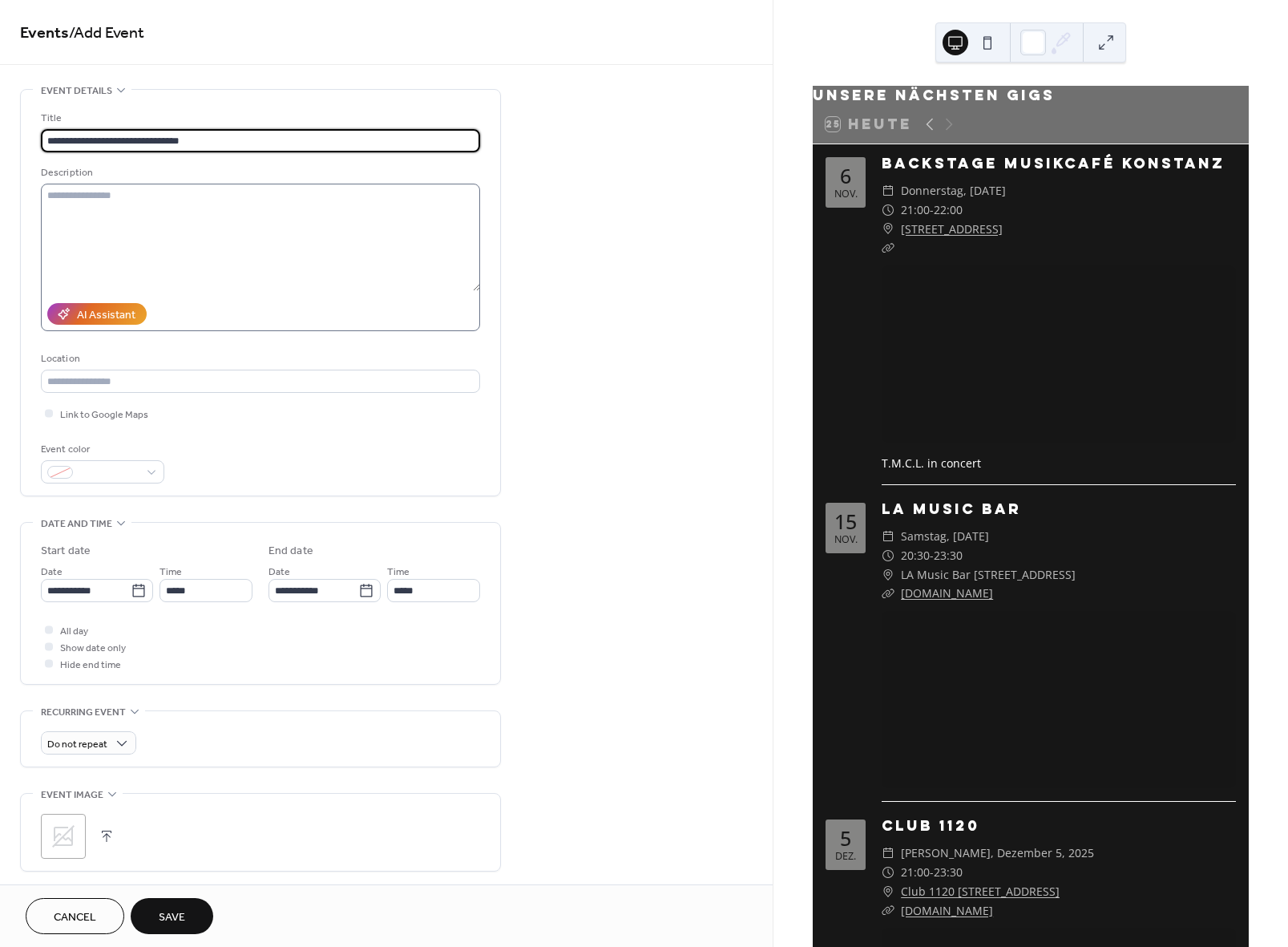 type on "**********" 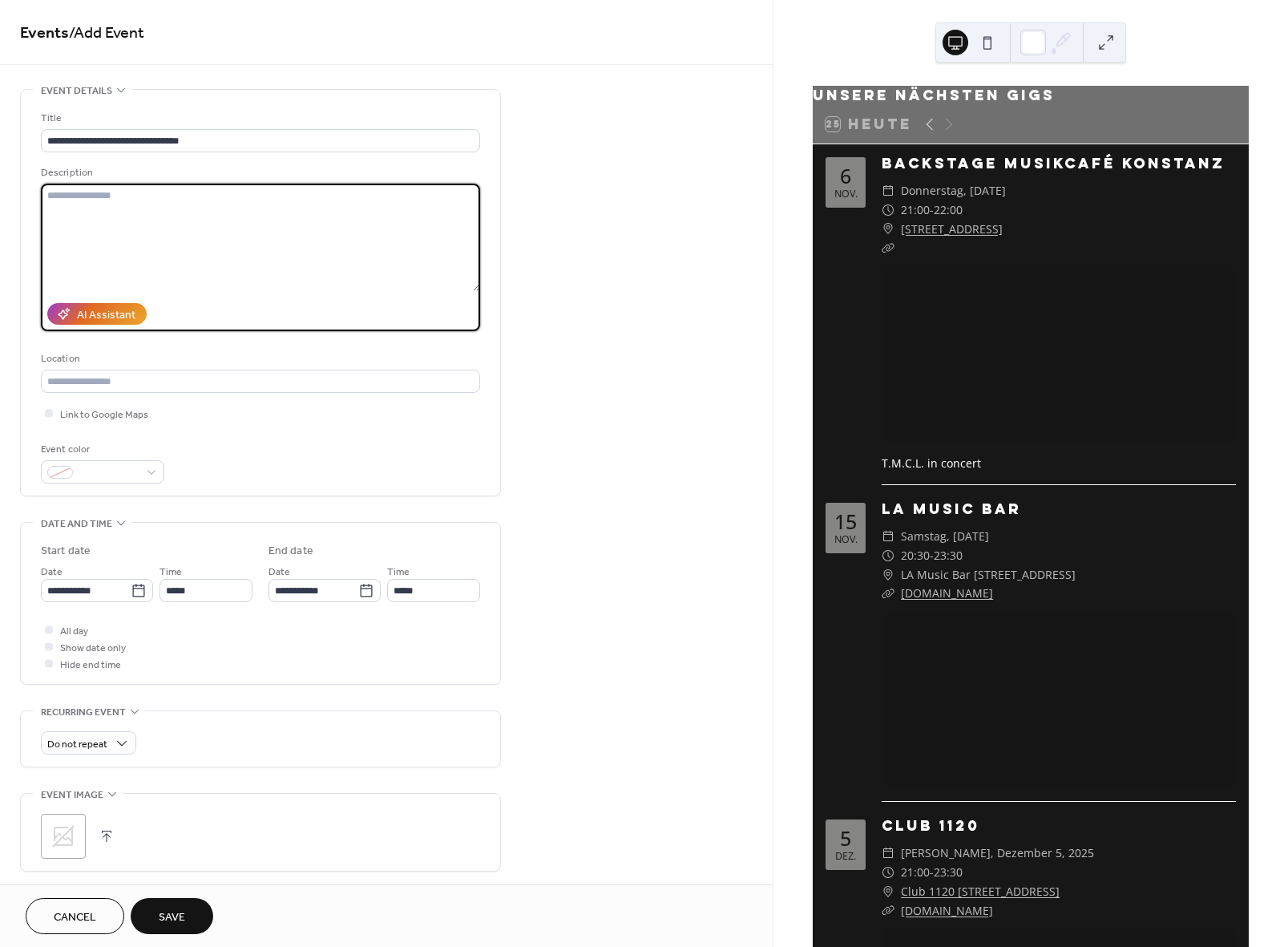 click at bounding box center (260, 237) 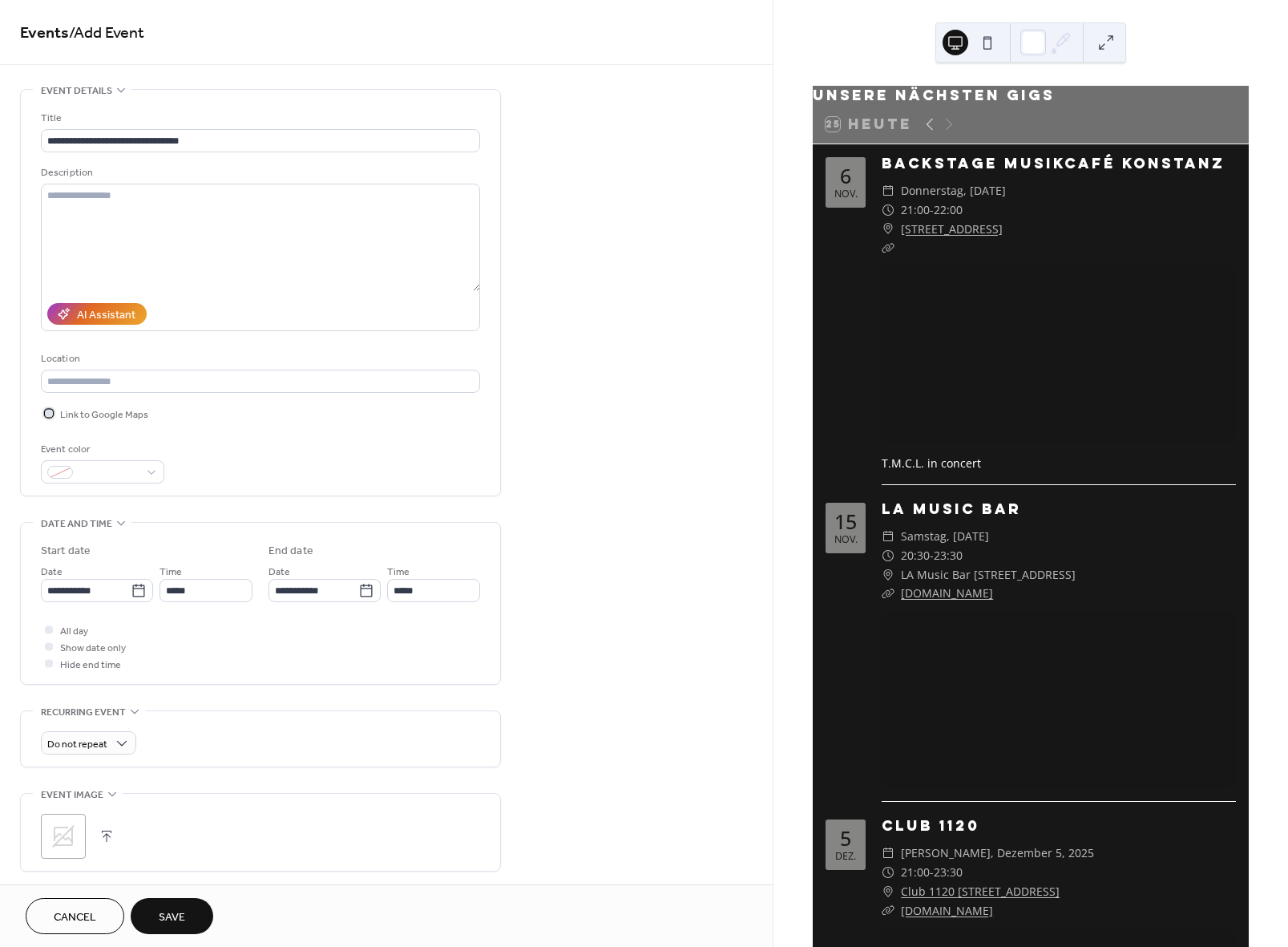 click at bounding box center (49, 413) 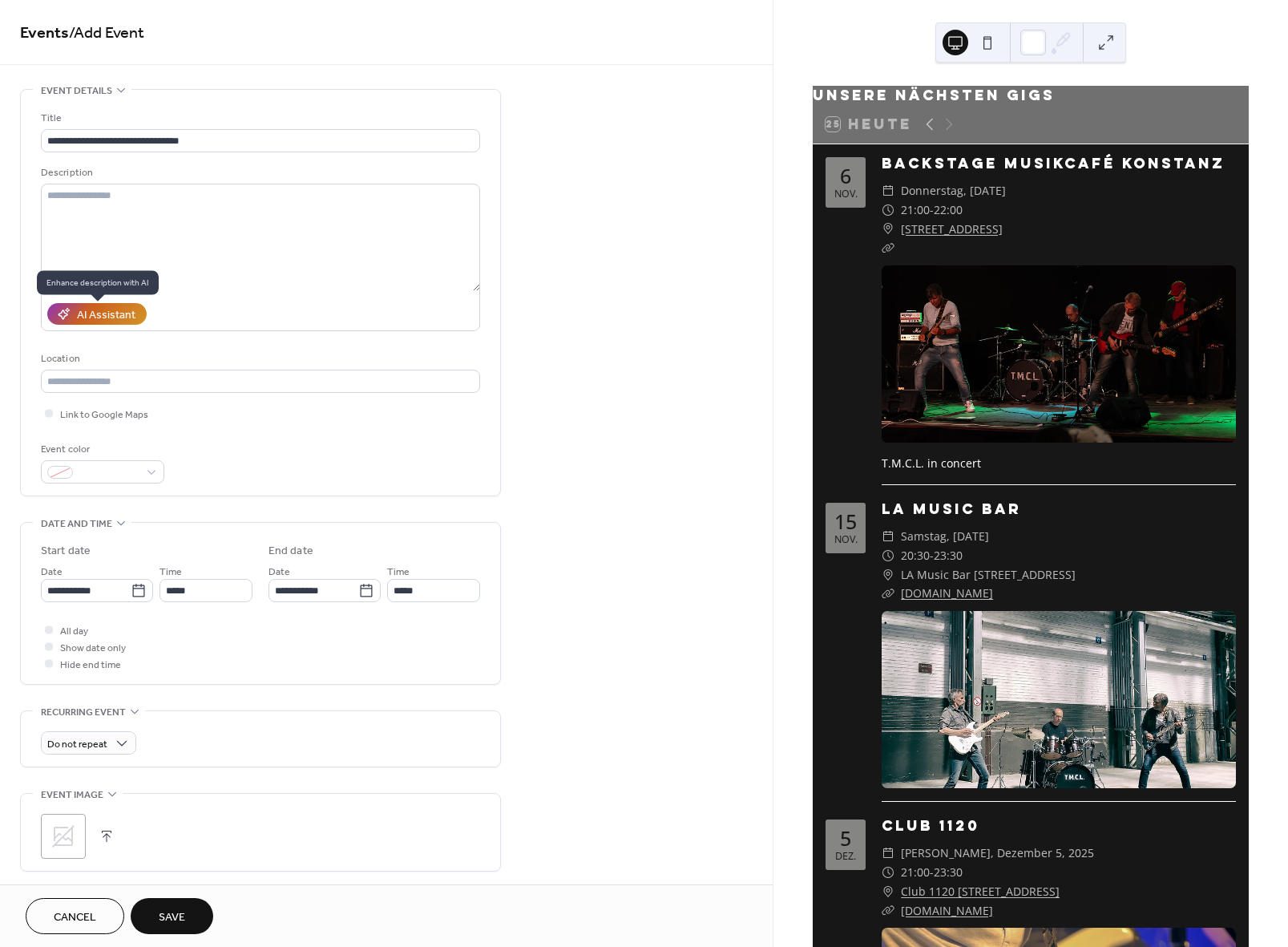 click on "AI Assistant" at bounding box center (106, 315) 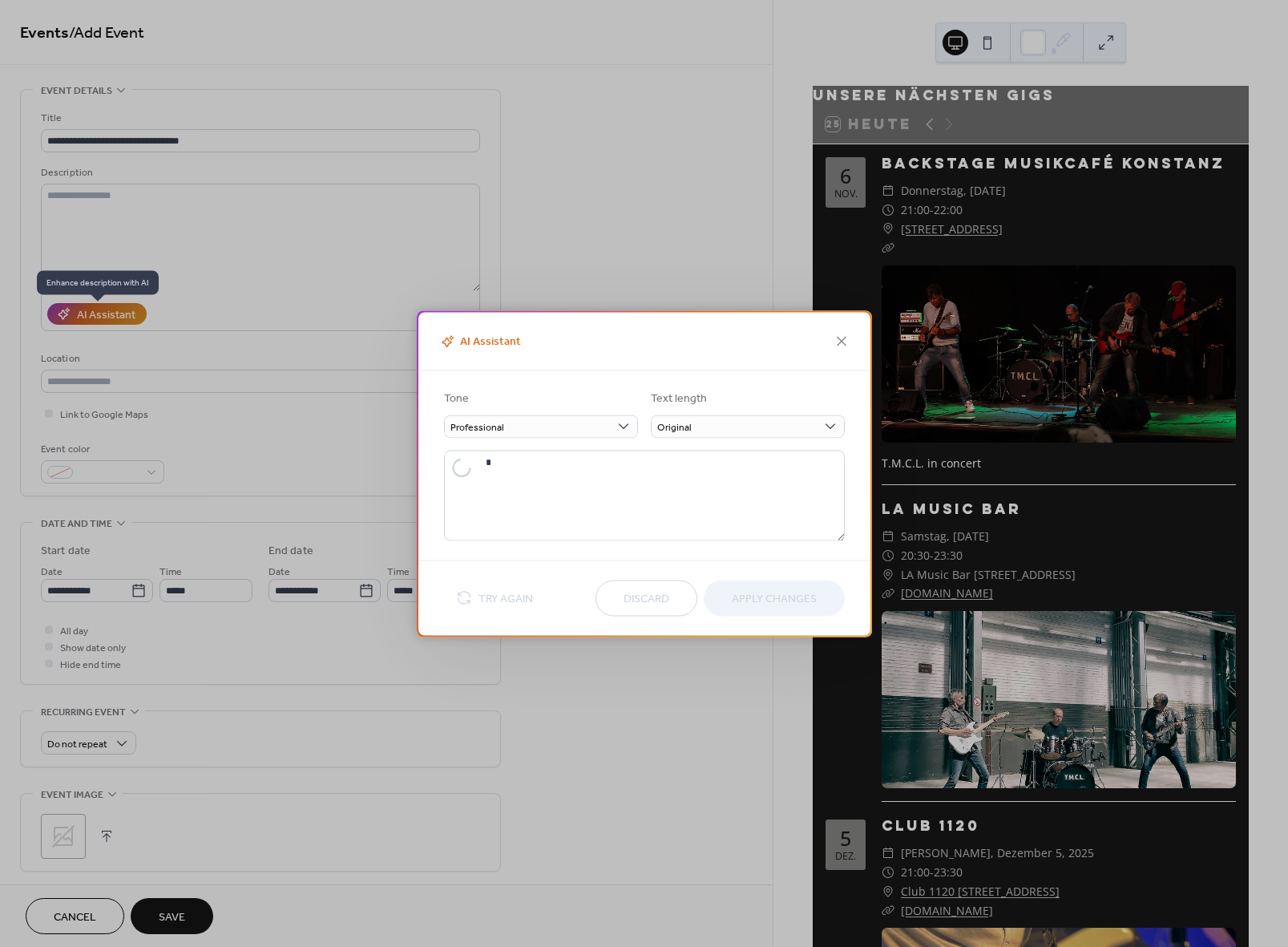 type on "**********" 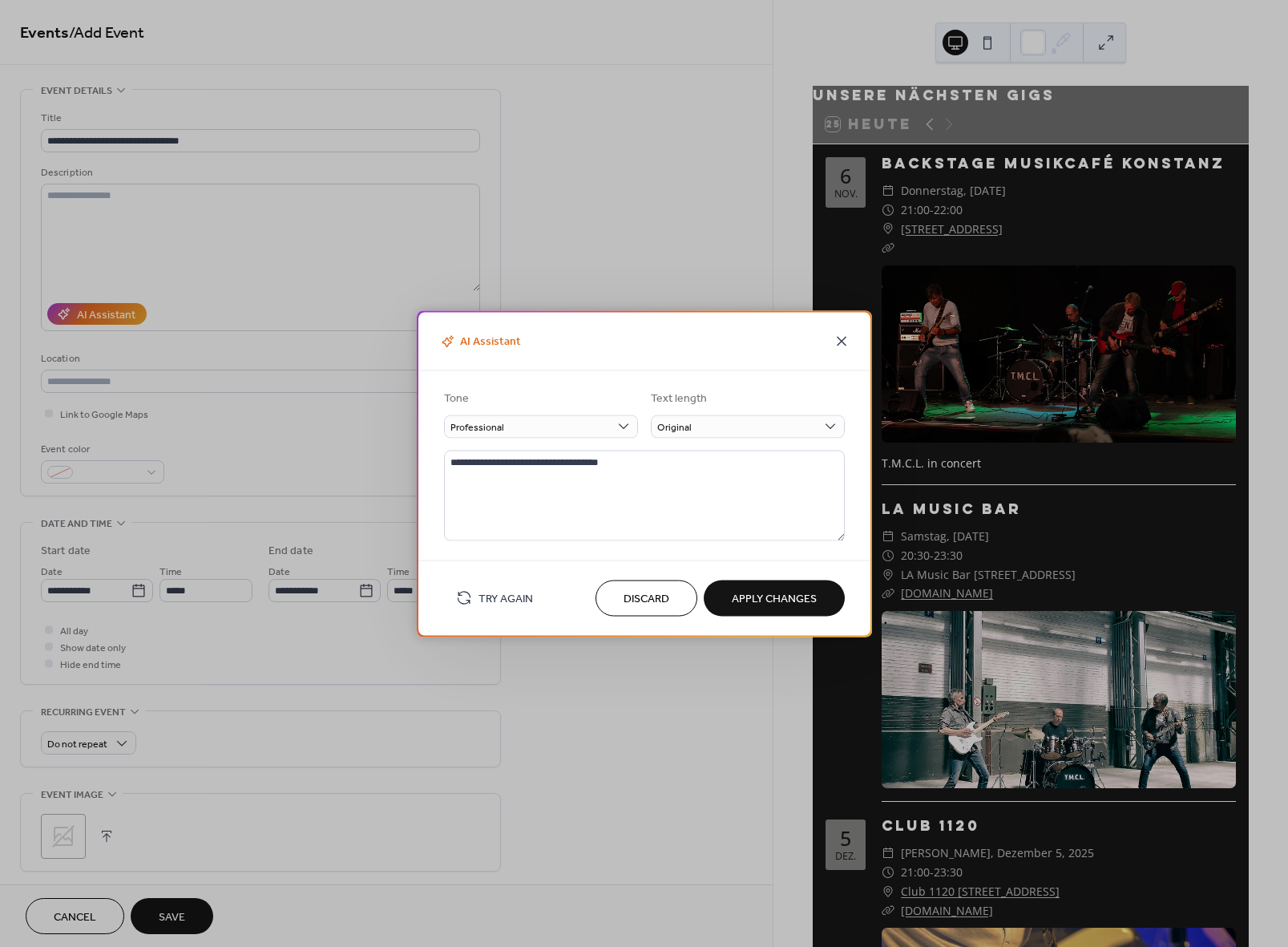 click 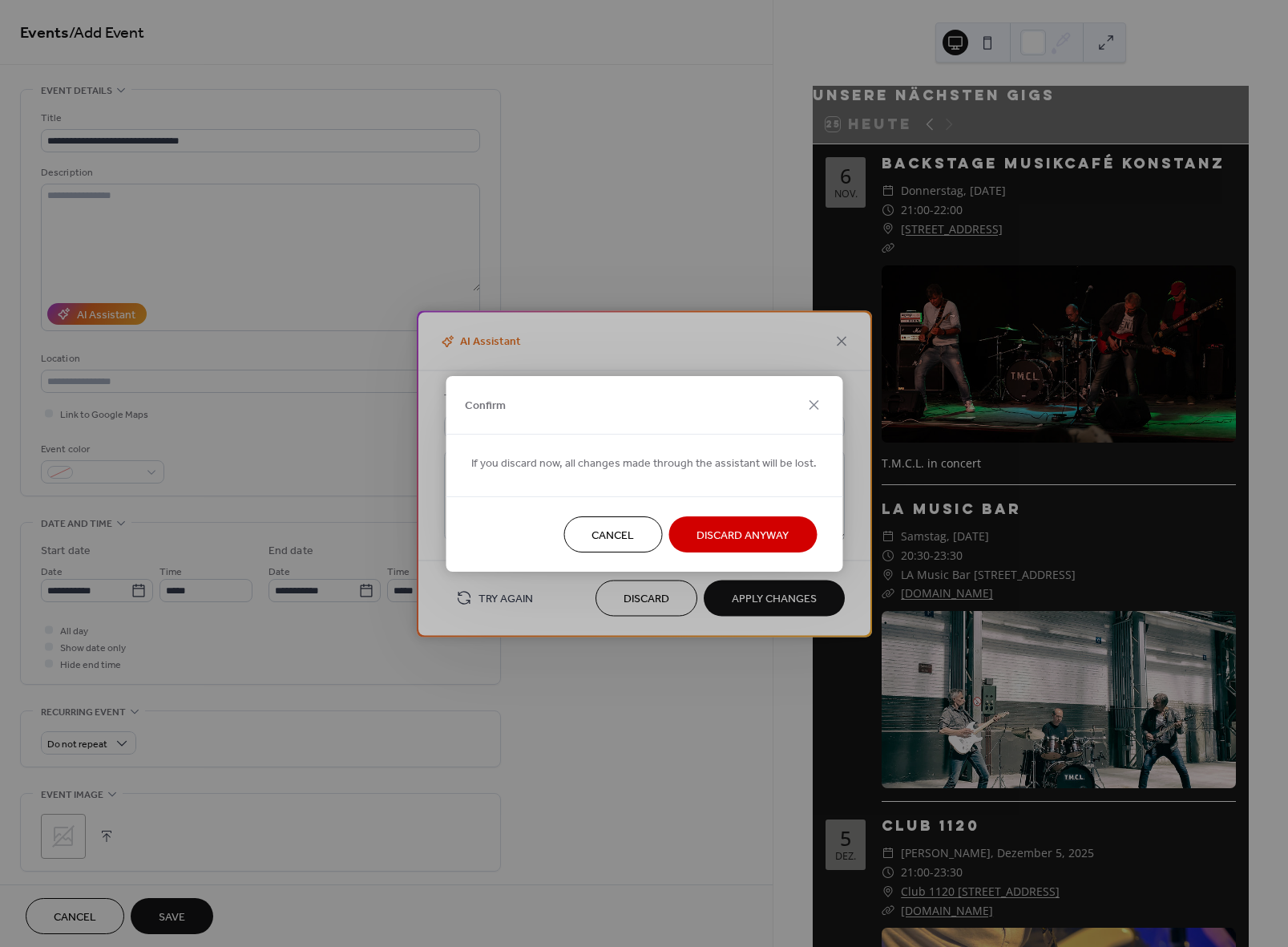 click on "Cancel" at bounding box center [612, 535] 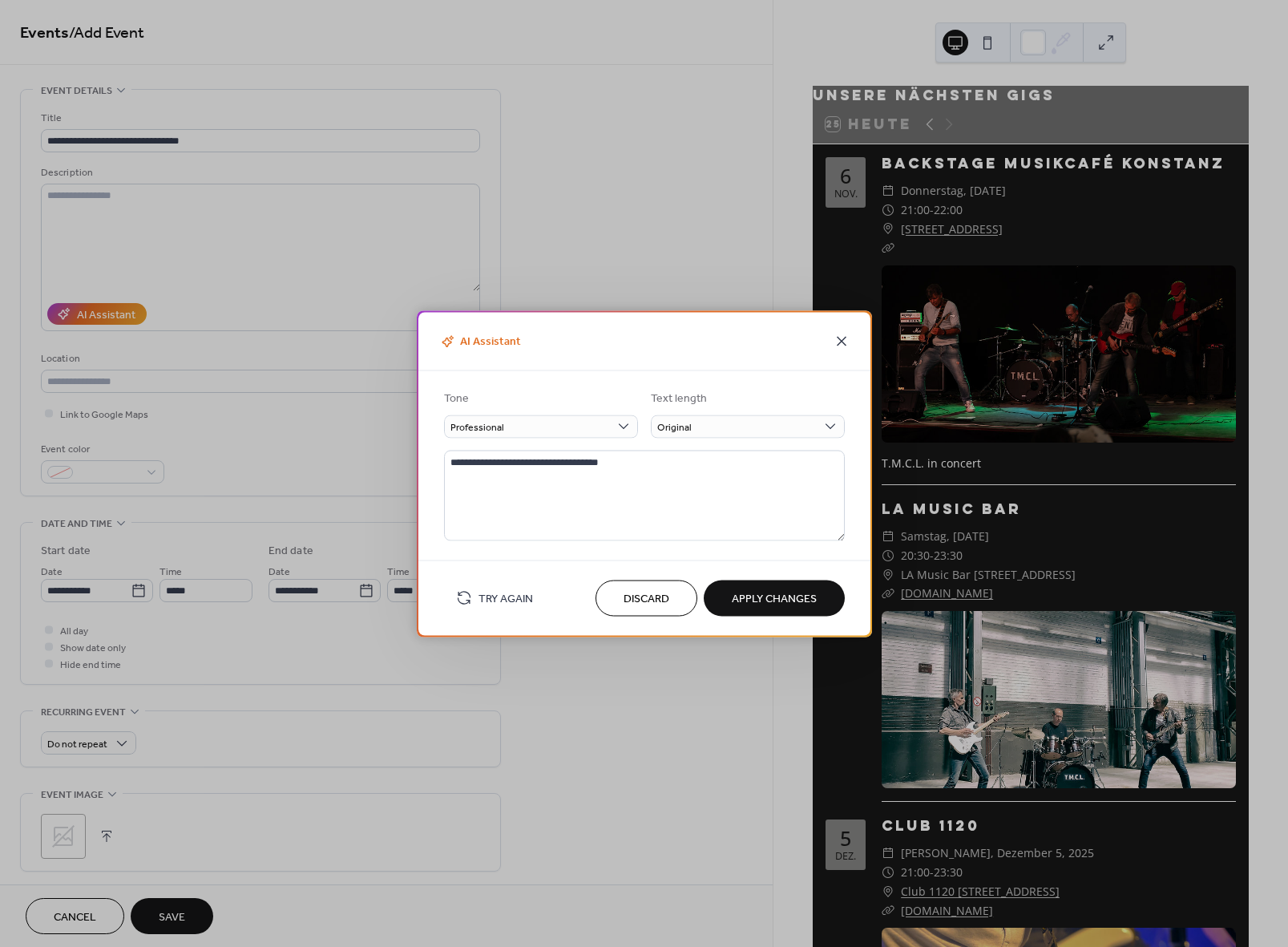 click 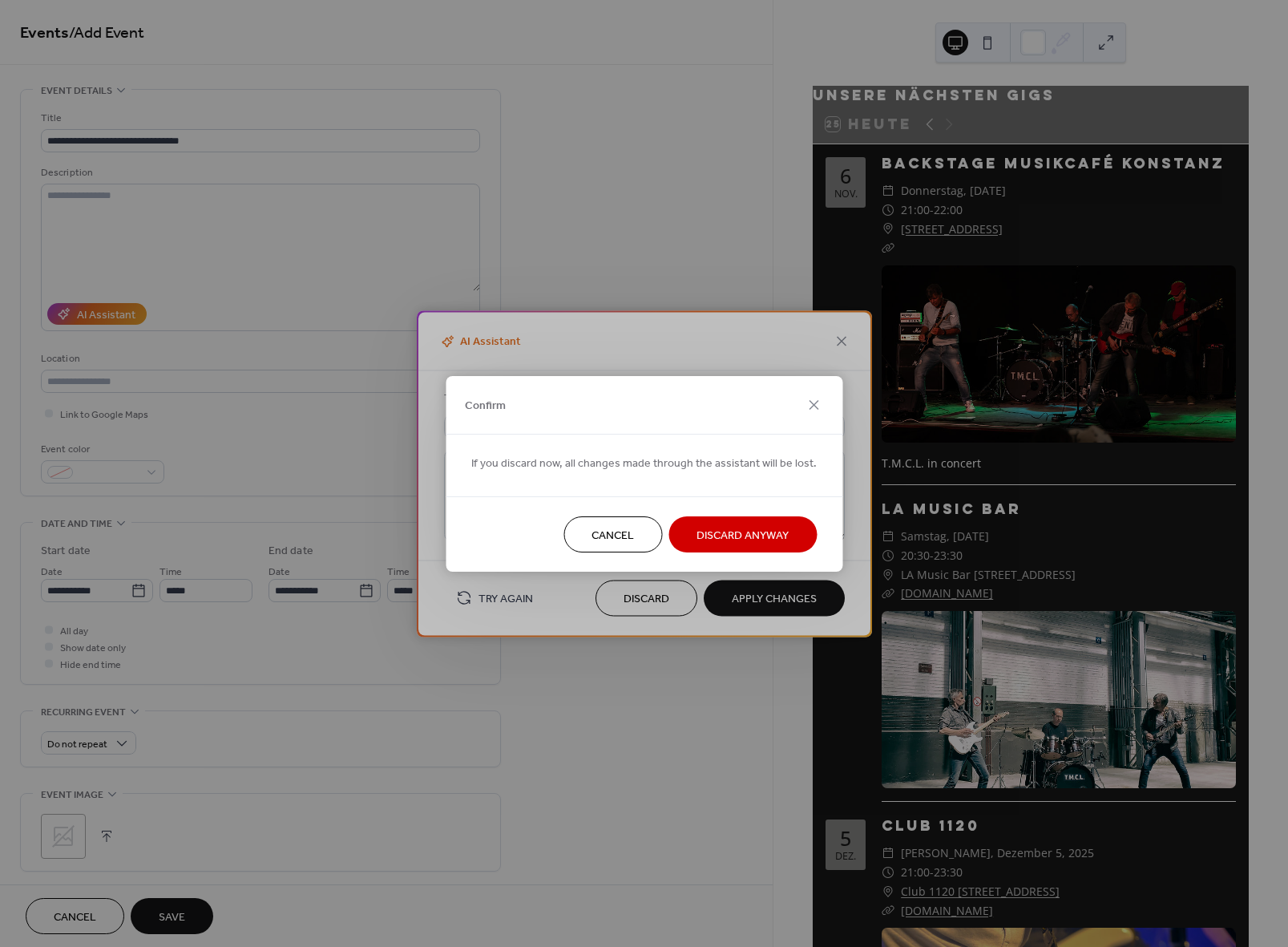 click on "Discard Anyway" at bounding box center [742, 535] 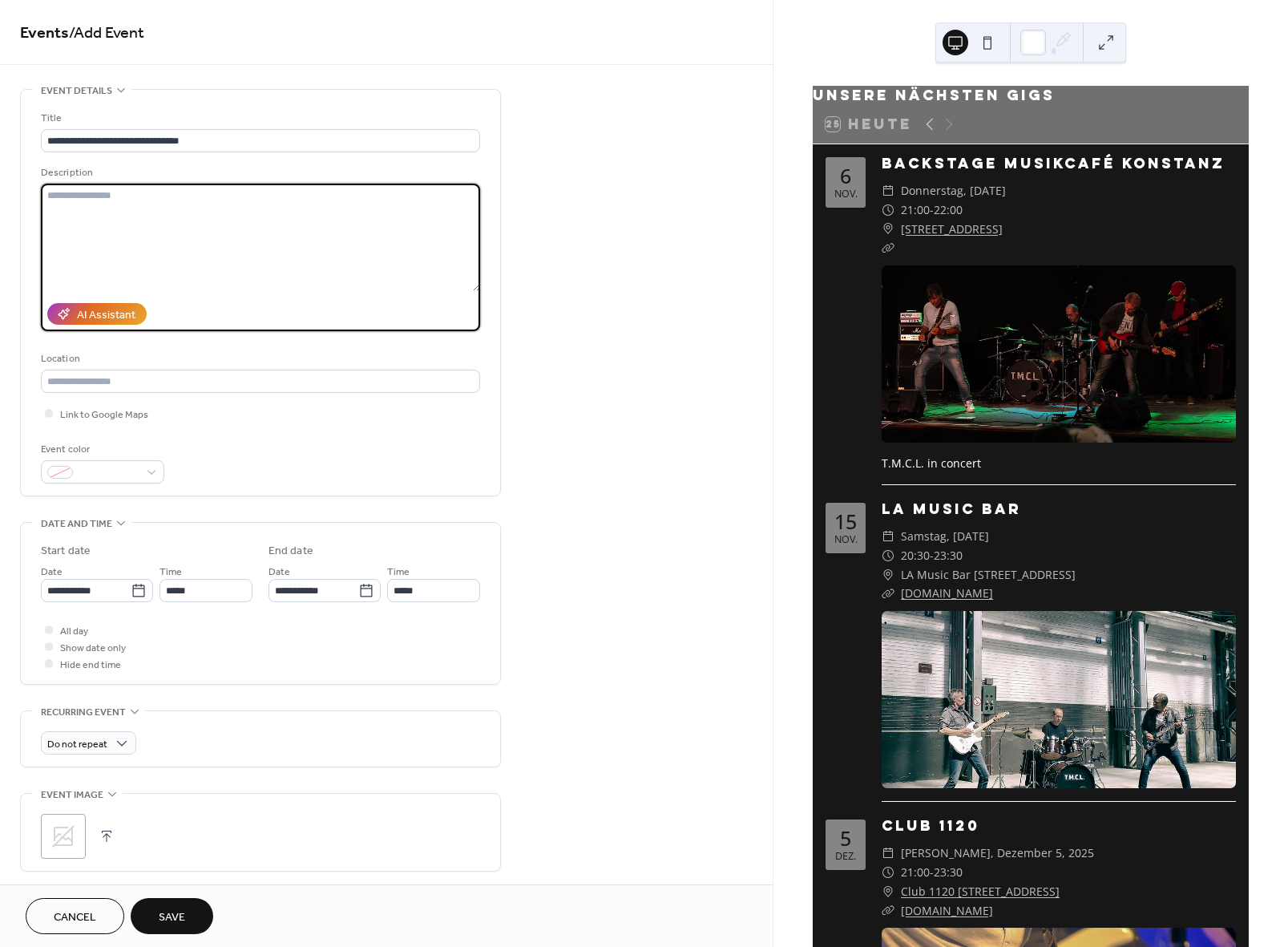click at bounding box center [260, 237] 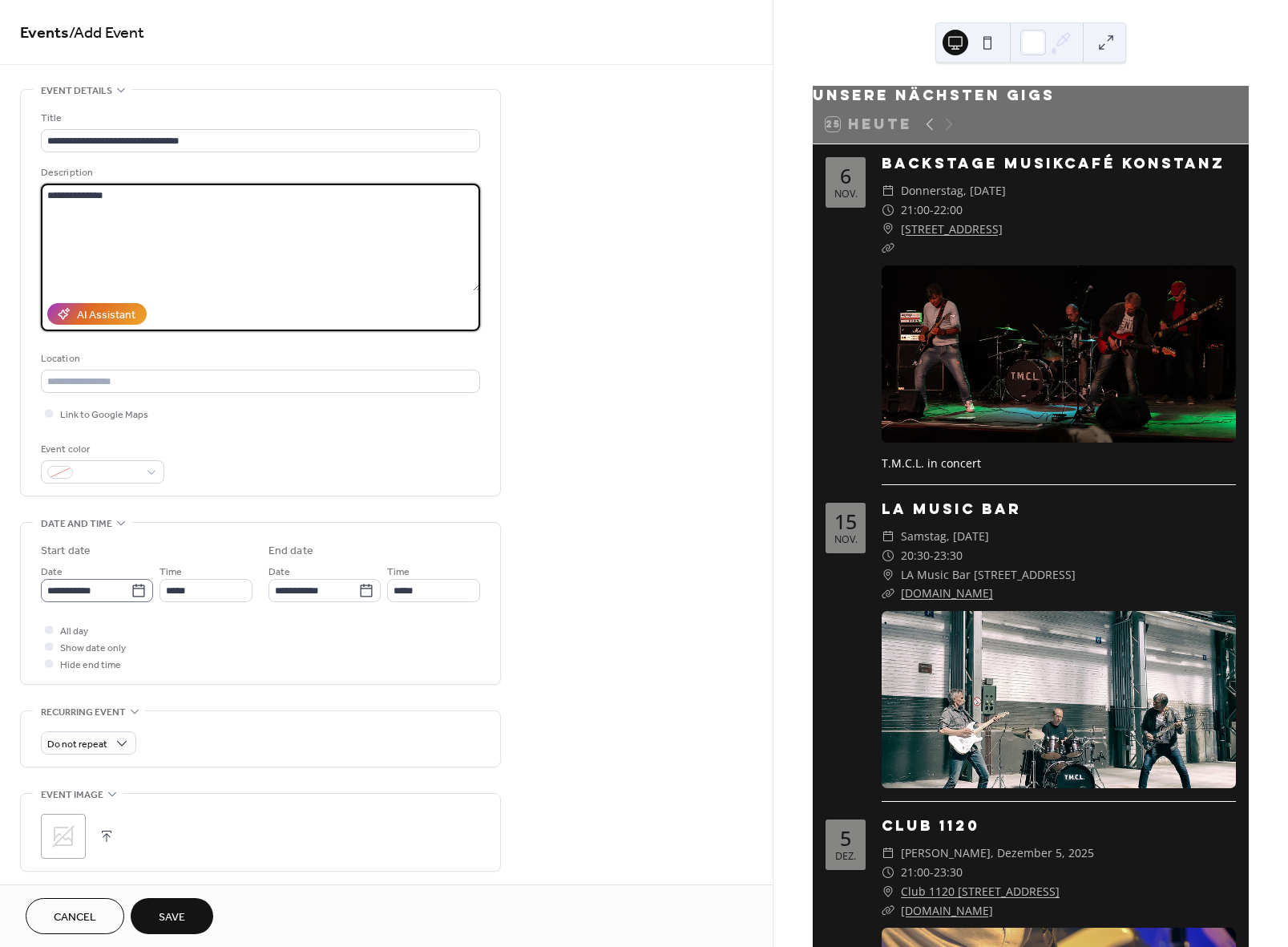 type on "**********" 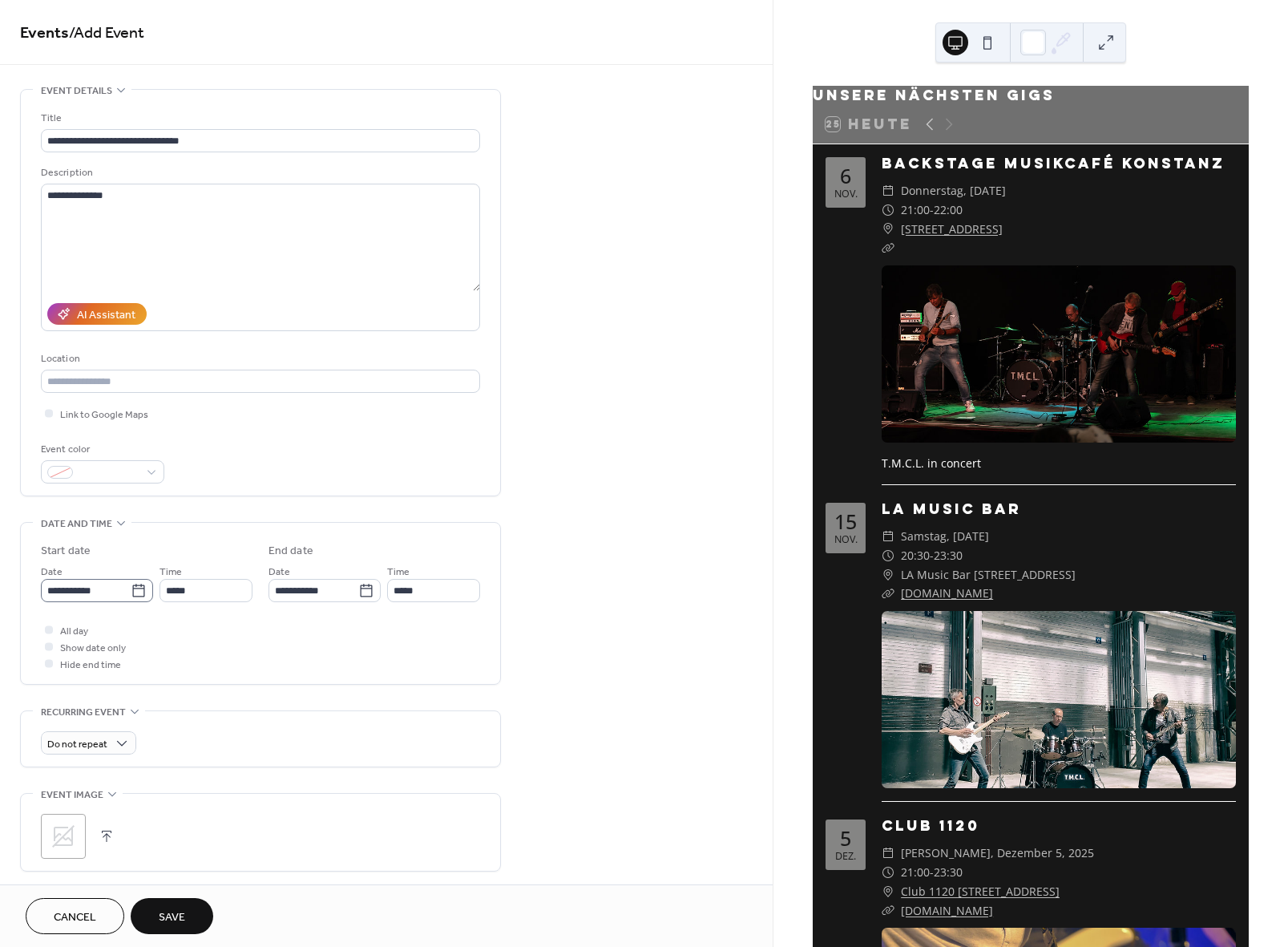 click 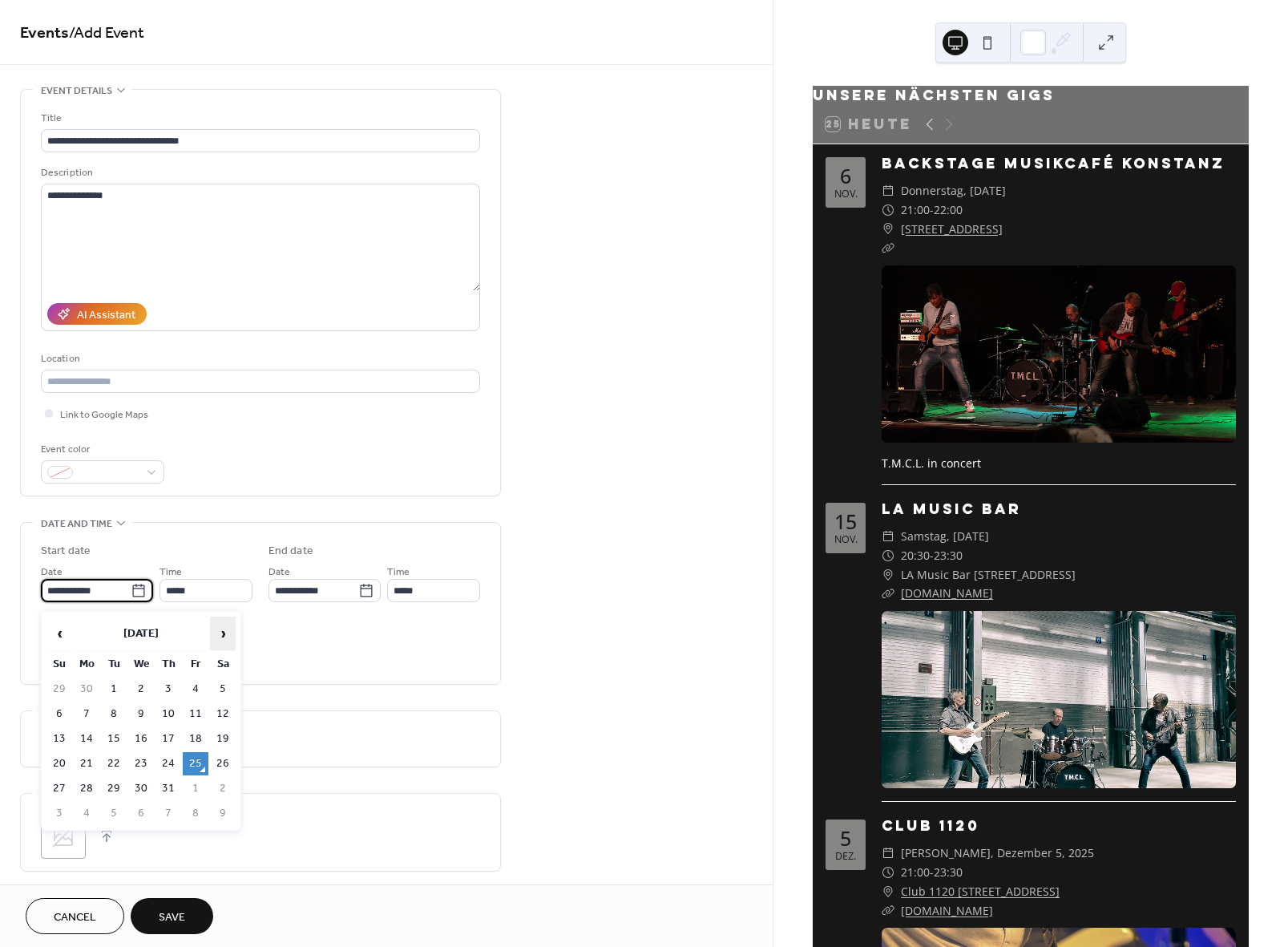click on "›" at bounding box center (223, 633) 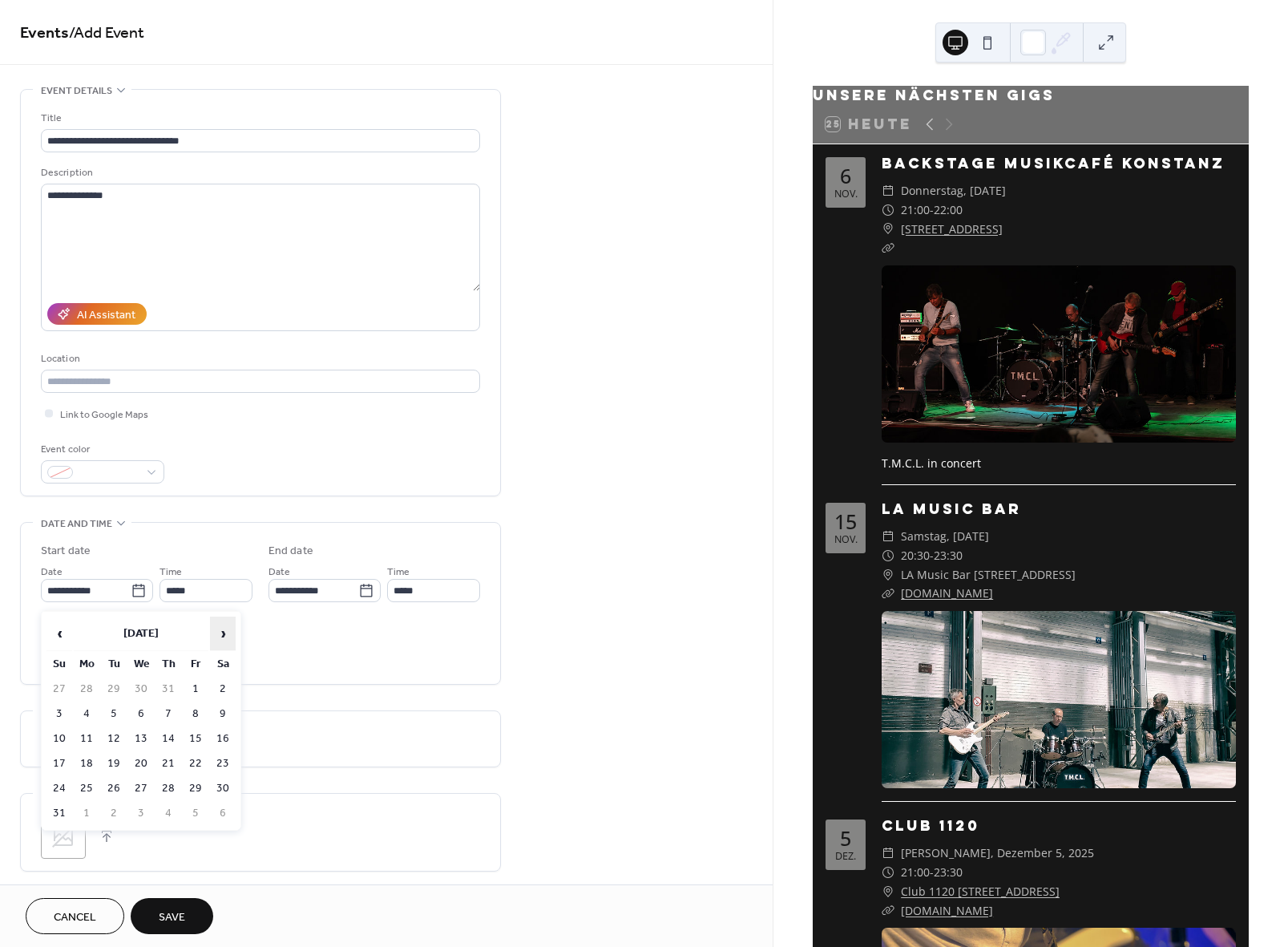 click on "›" at bounding box center (223, 633) 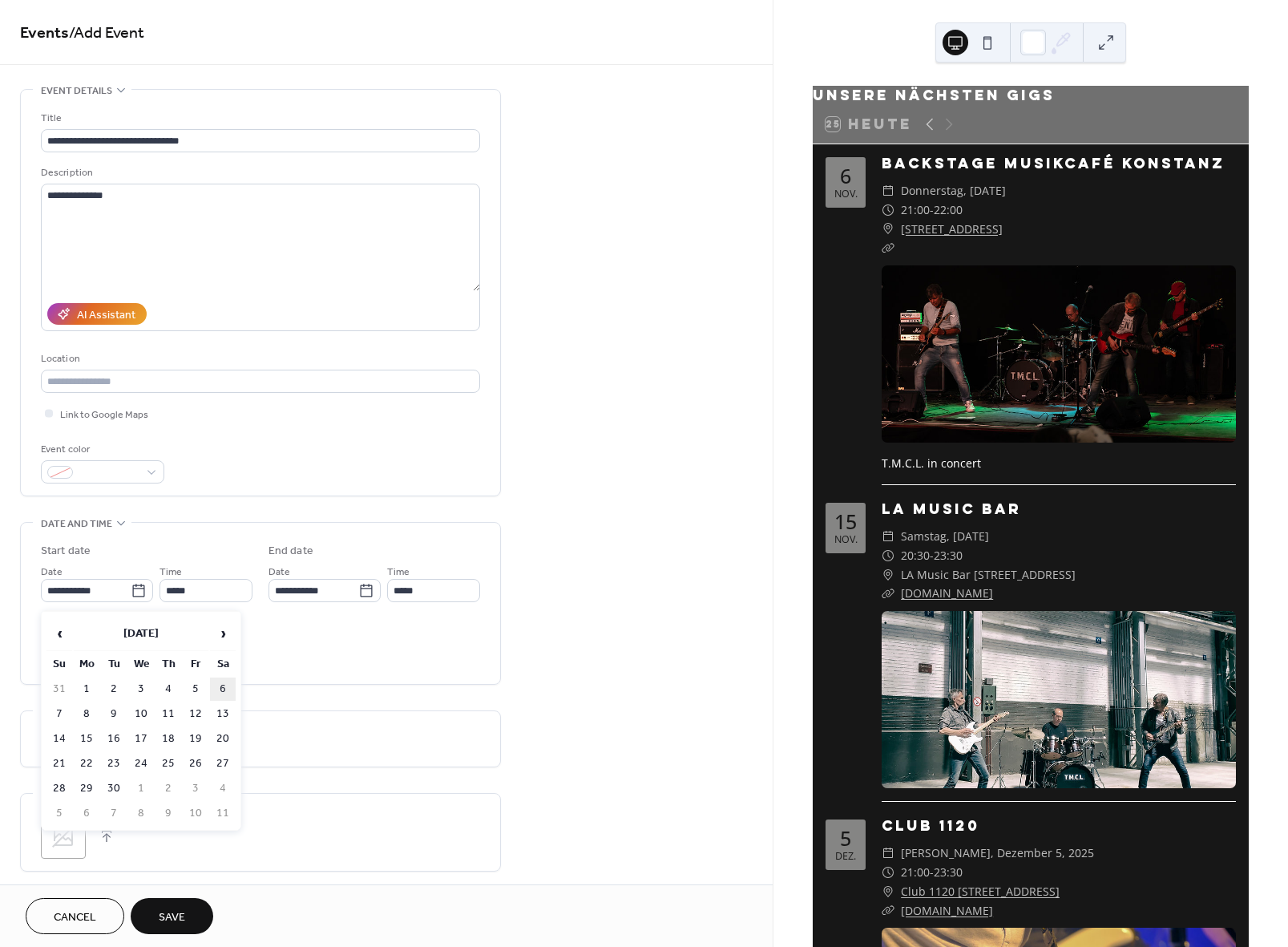 click on "6" at bounding box center (223, 689) 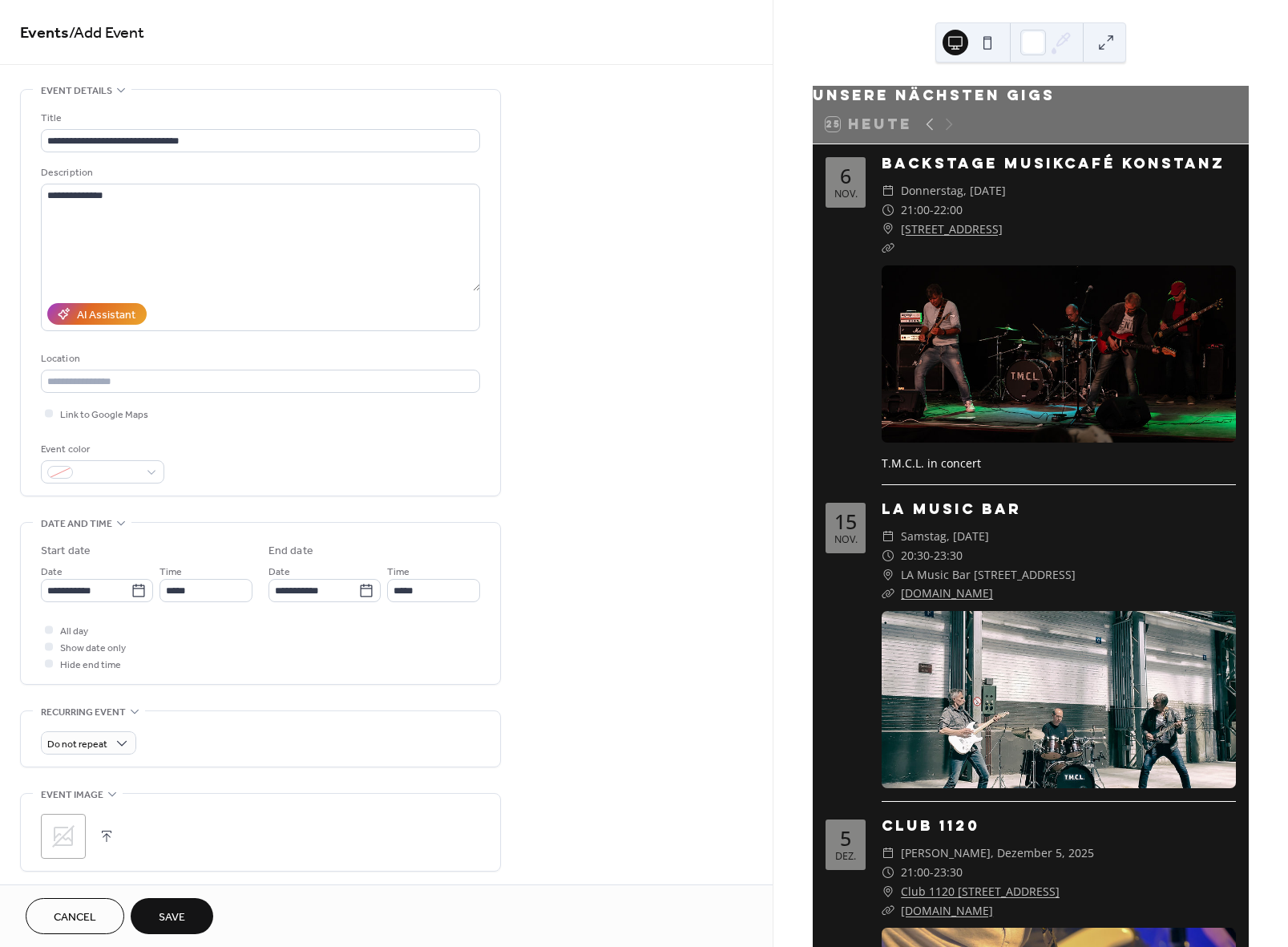 type on "**********" 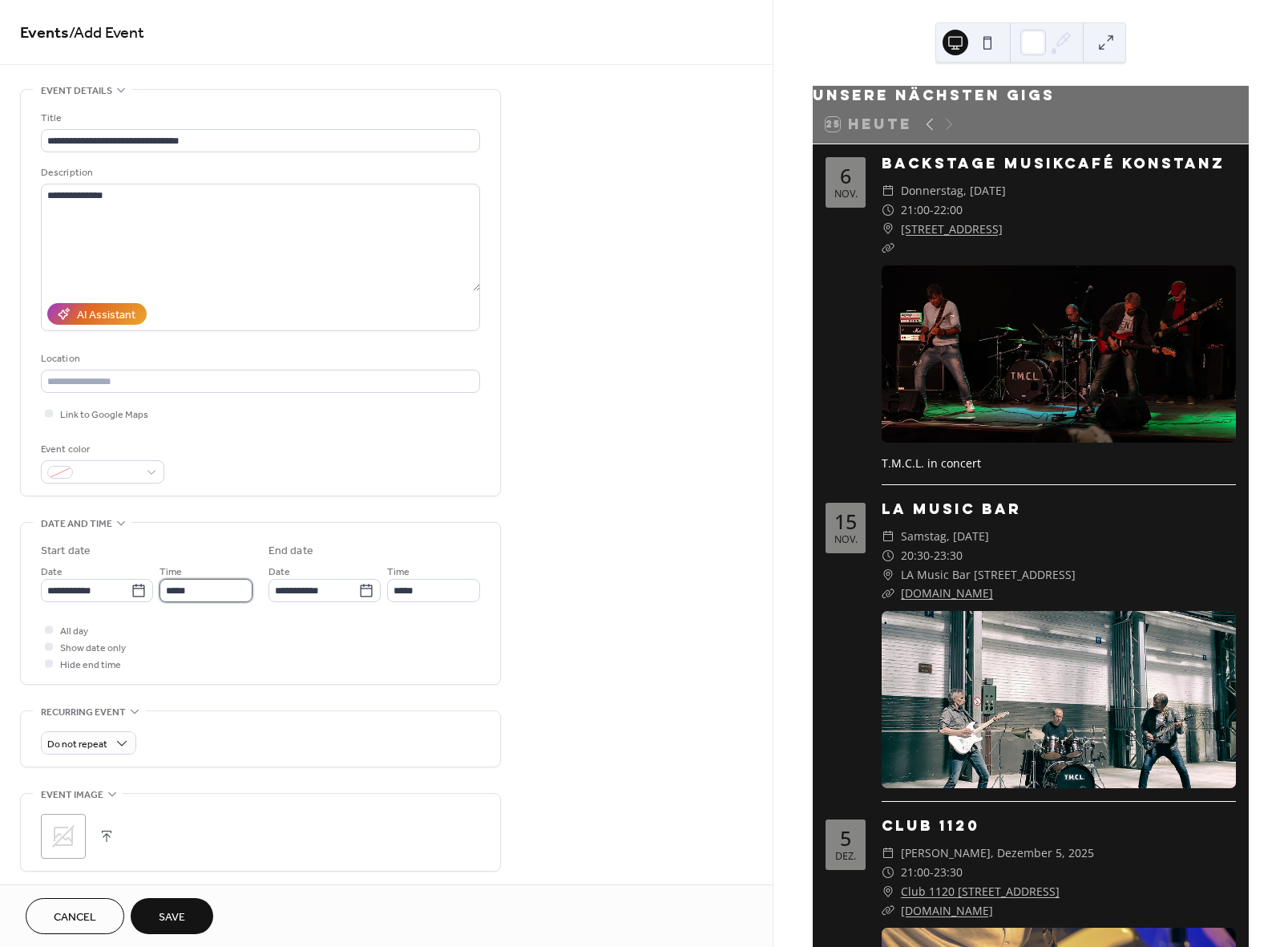 click on "*****" at bounding box center [206, 590] 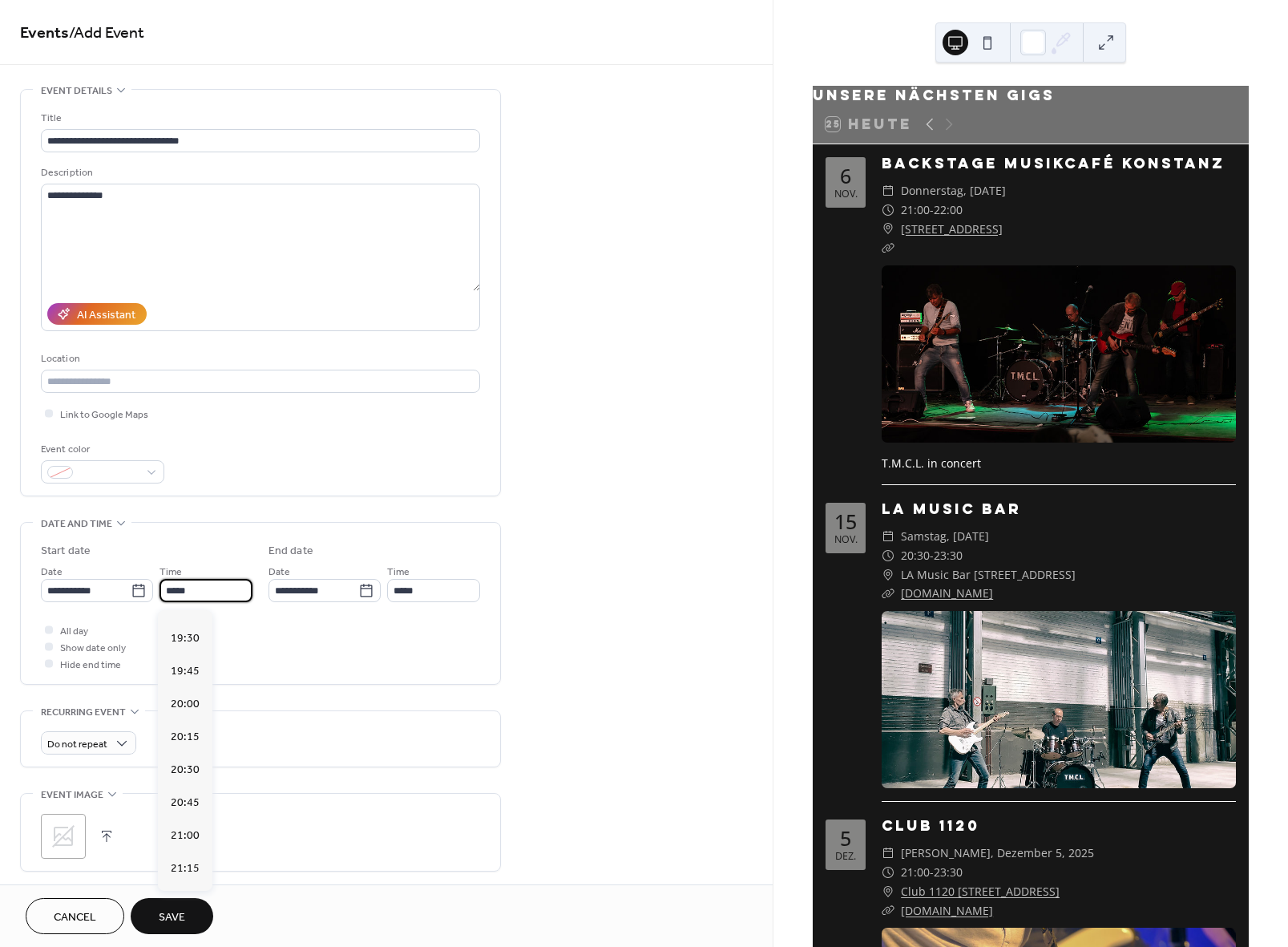 scroll, scrollTop: 2563, scrollLeft: 0, axis: vertical 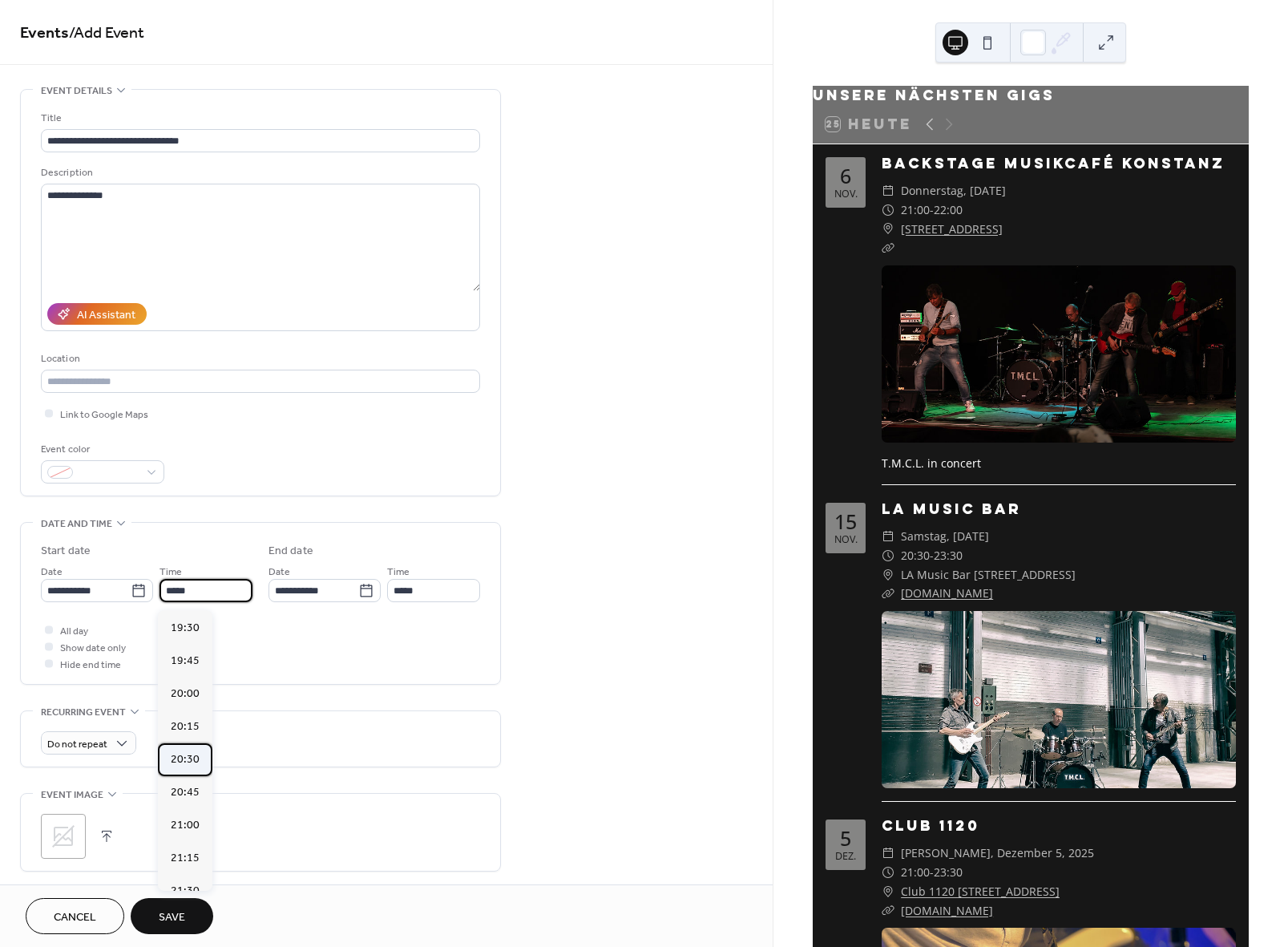click on "20:30" at bounding box center (185, 759) 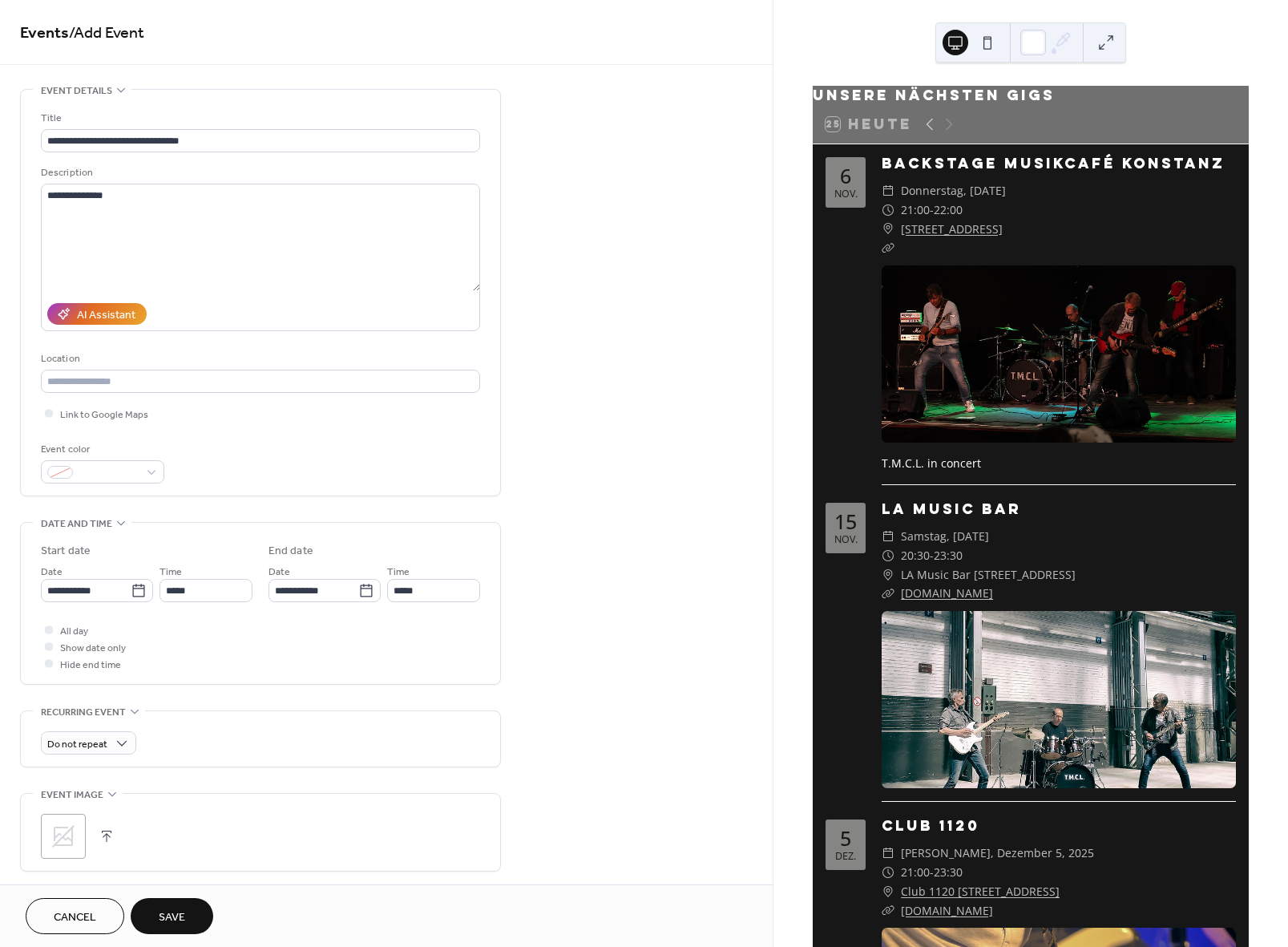 type on "*****" 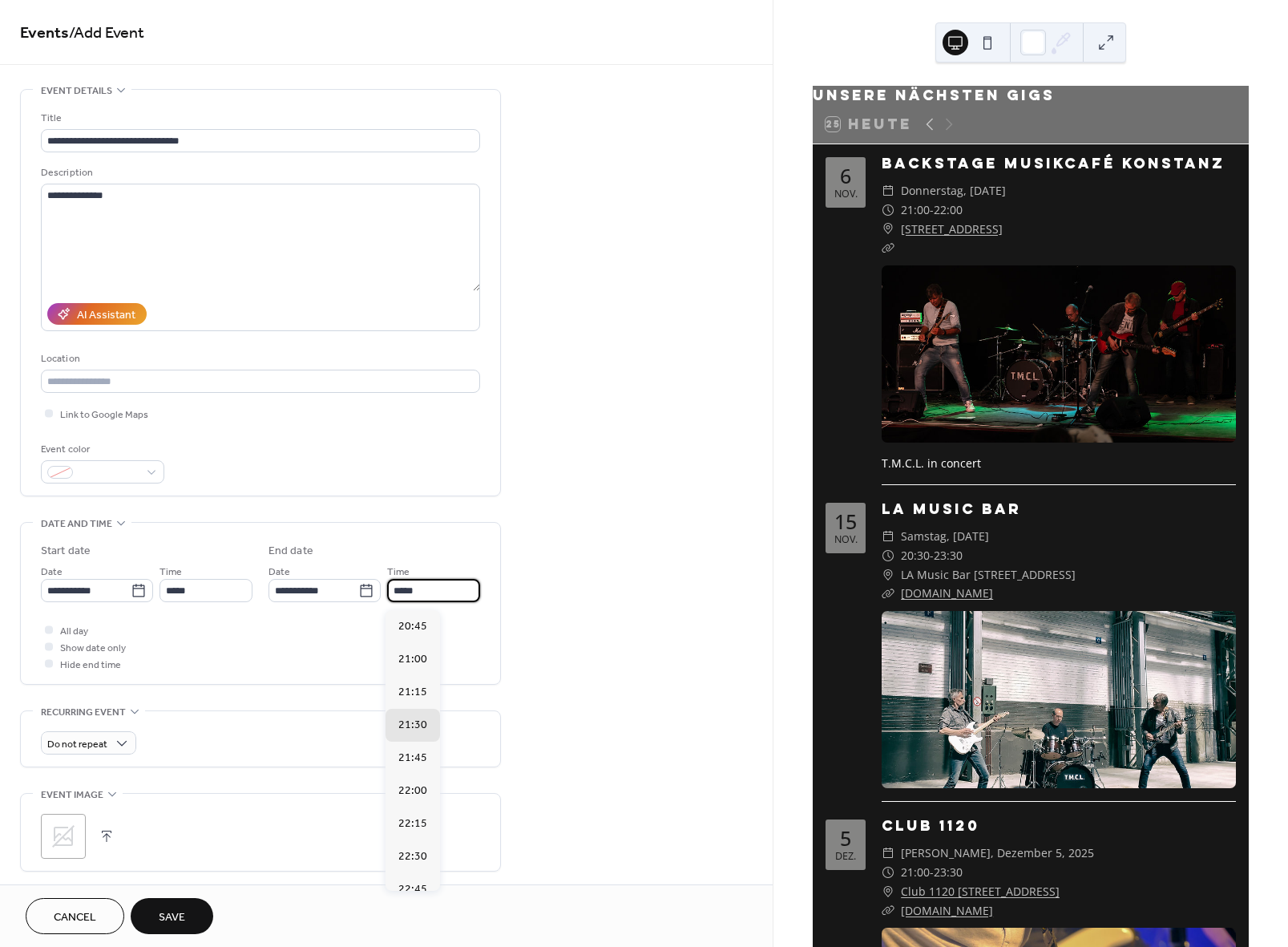 click on "*****" at bounding box center (434, 590) 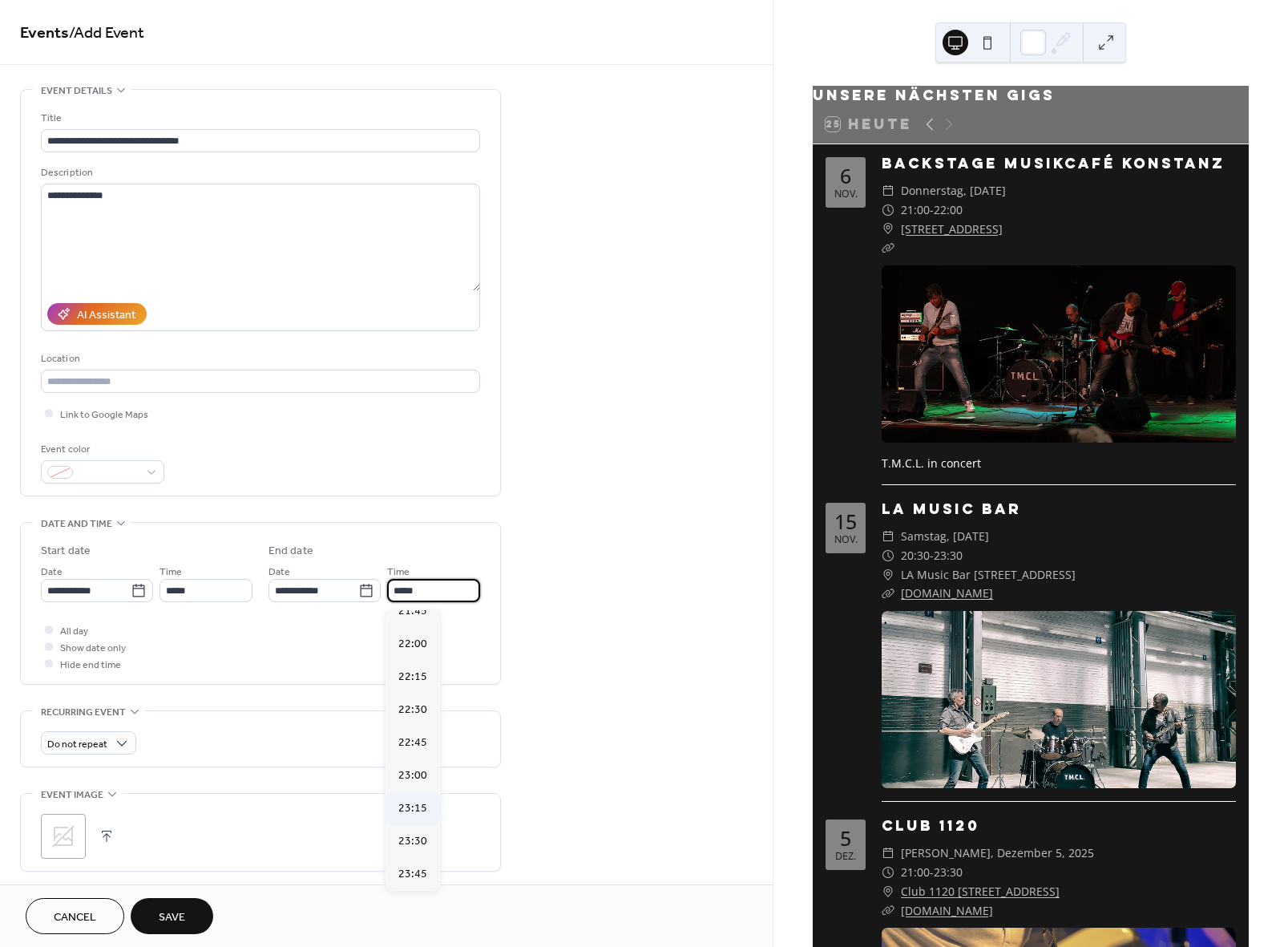 scroll, scrollTop: 147, scrollLeft: 0, axis: vertical 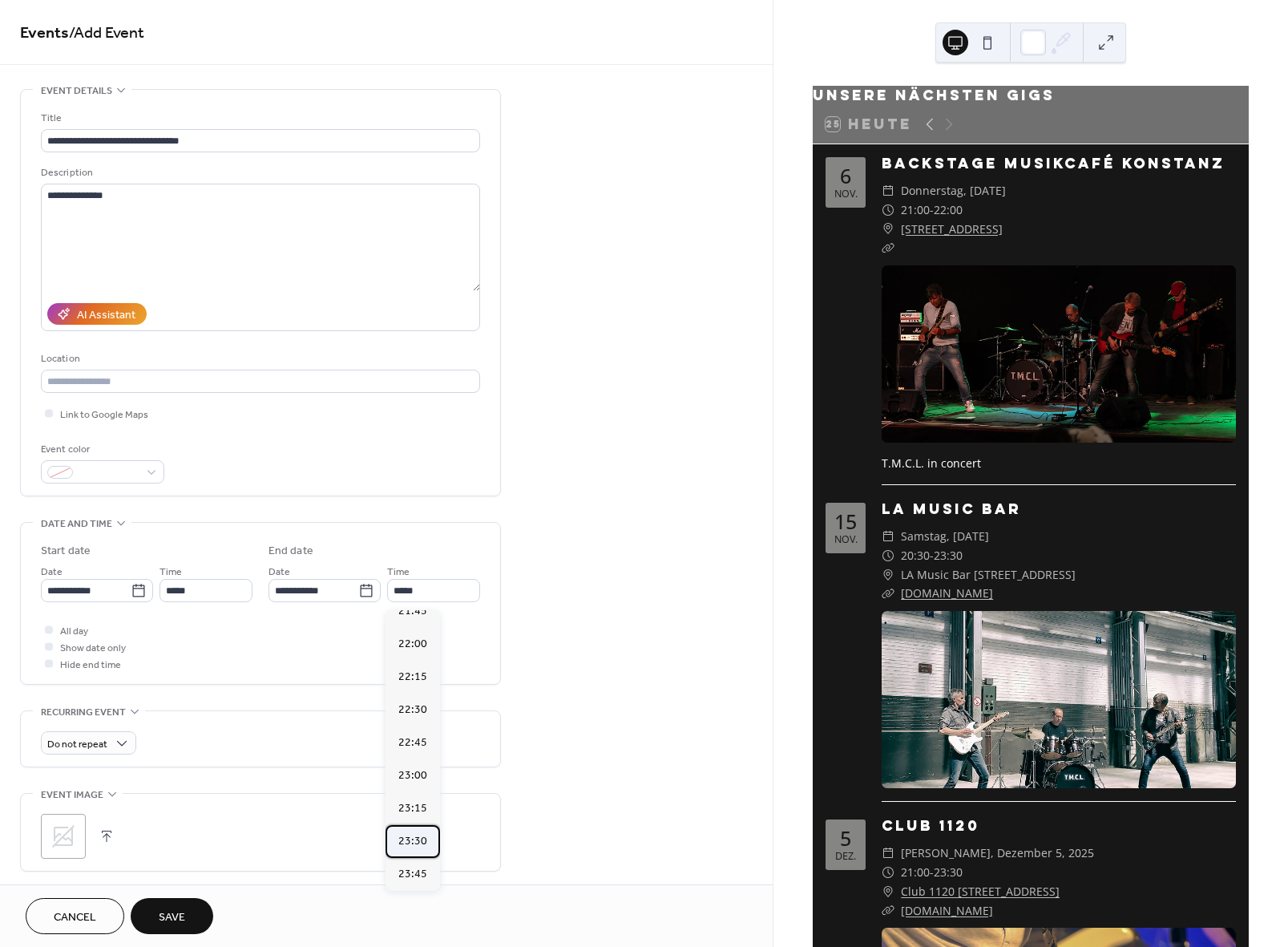 click on "23:30" at bounding box center [413, 841] 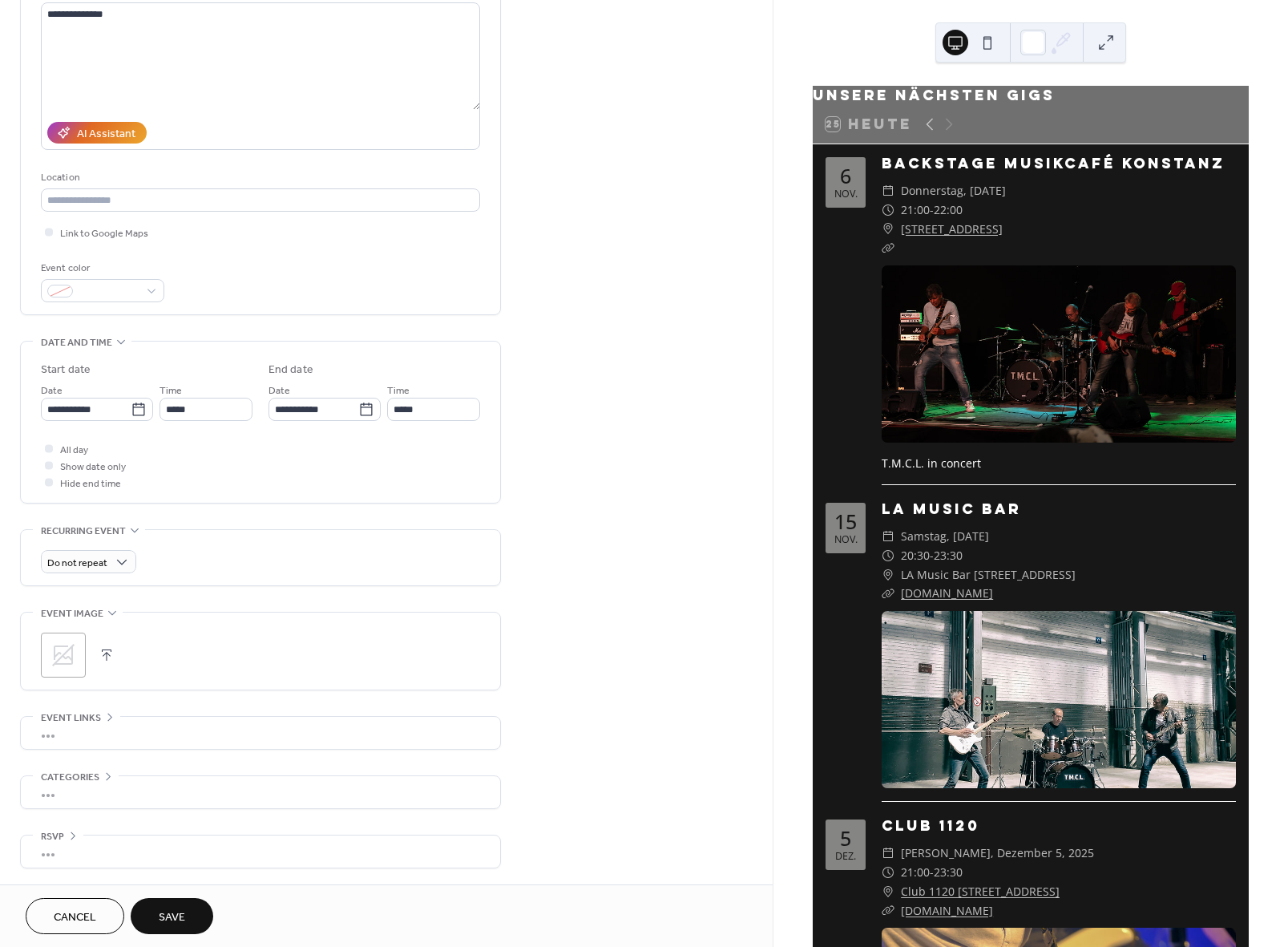 scroll, scrollTop: 186, scrollLeft: 0, axis: vertical 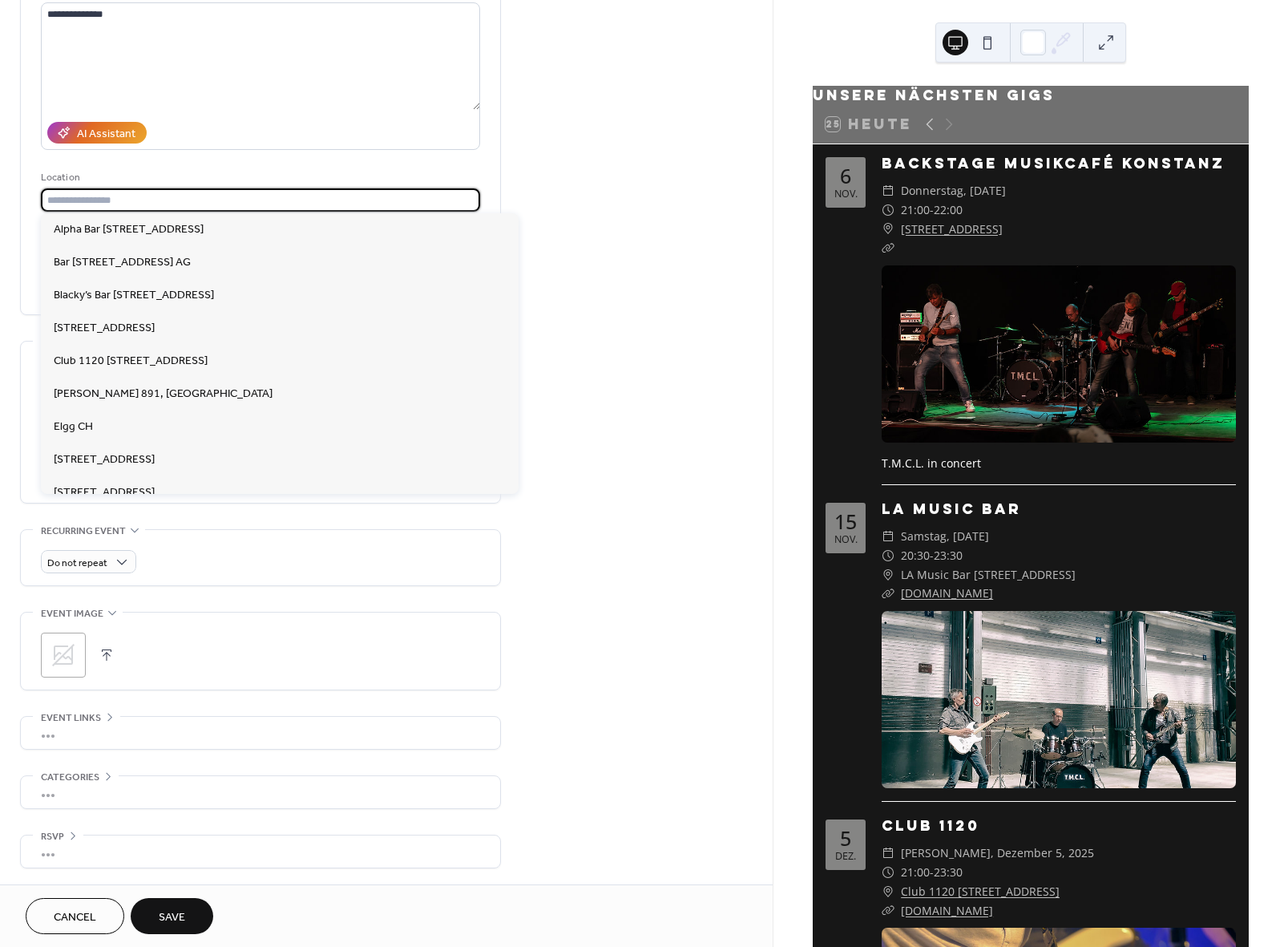 click at bounding box center (260, 200) 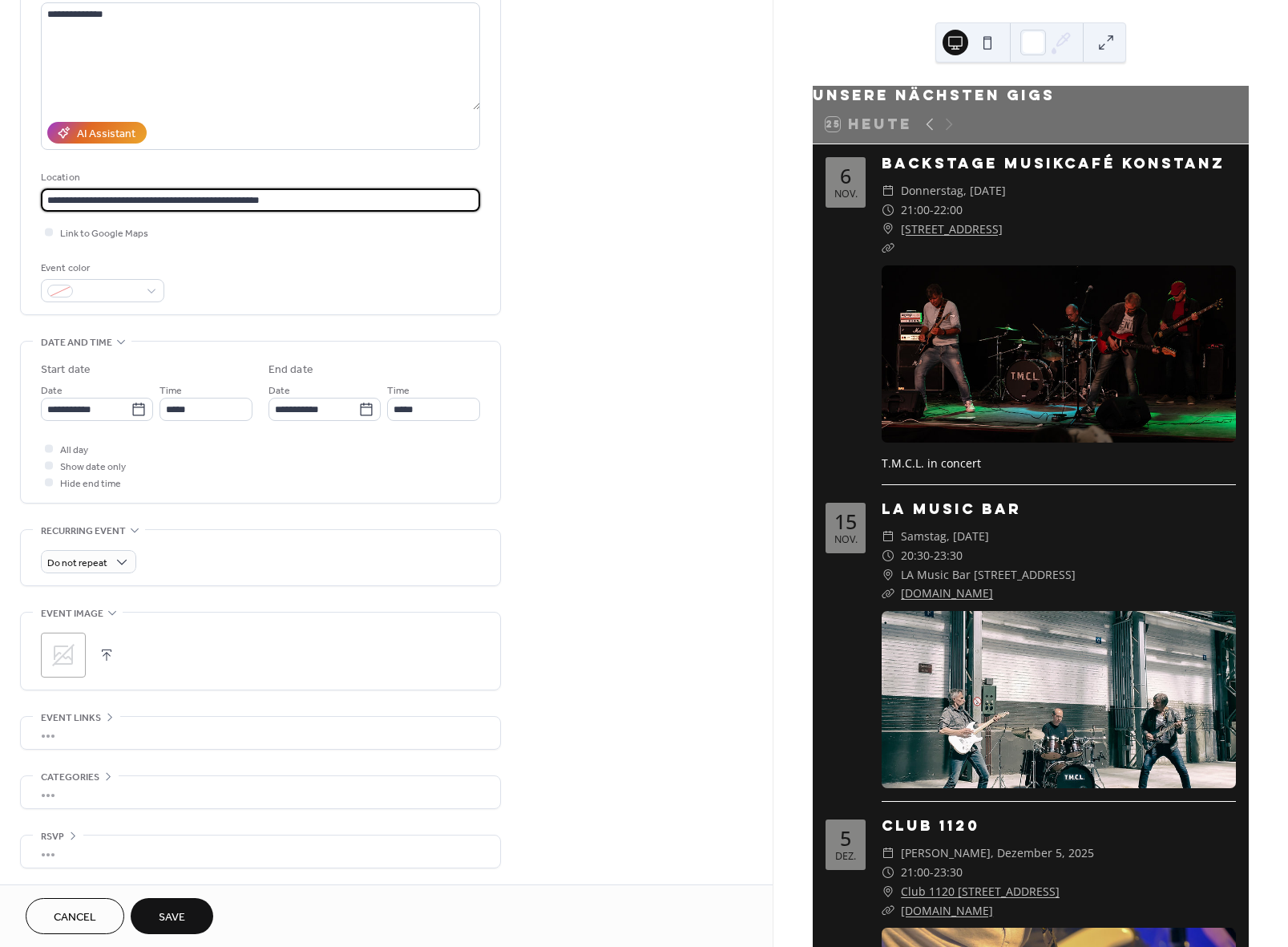 drag, startPoint x: 247, startPoint y: 208, endPoint x: 216, endPoint y: 194, distance: 34.014703 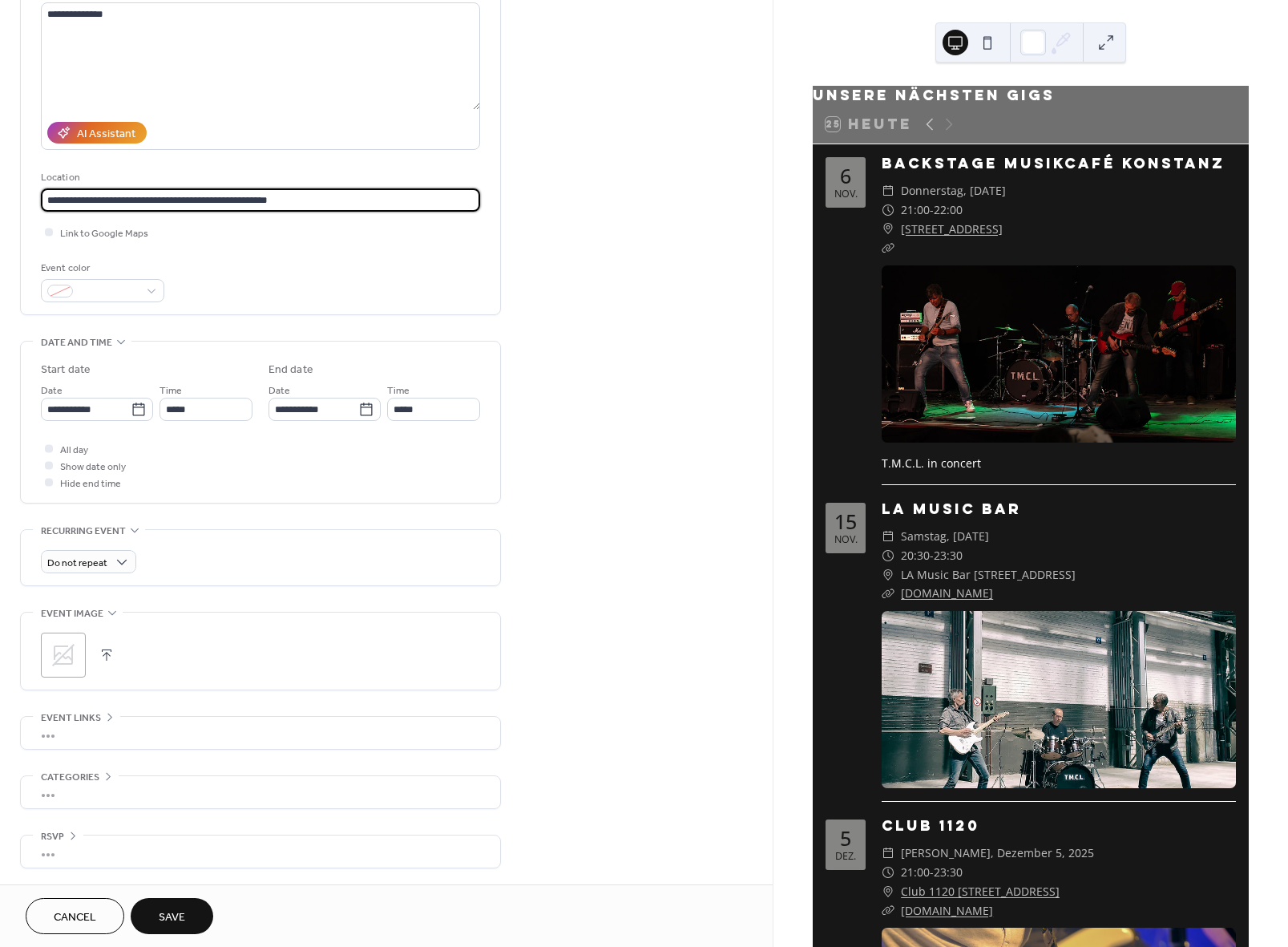 type on "**********" 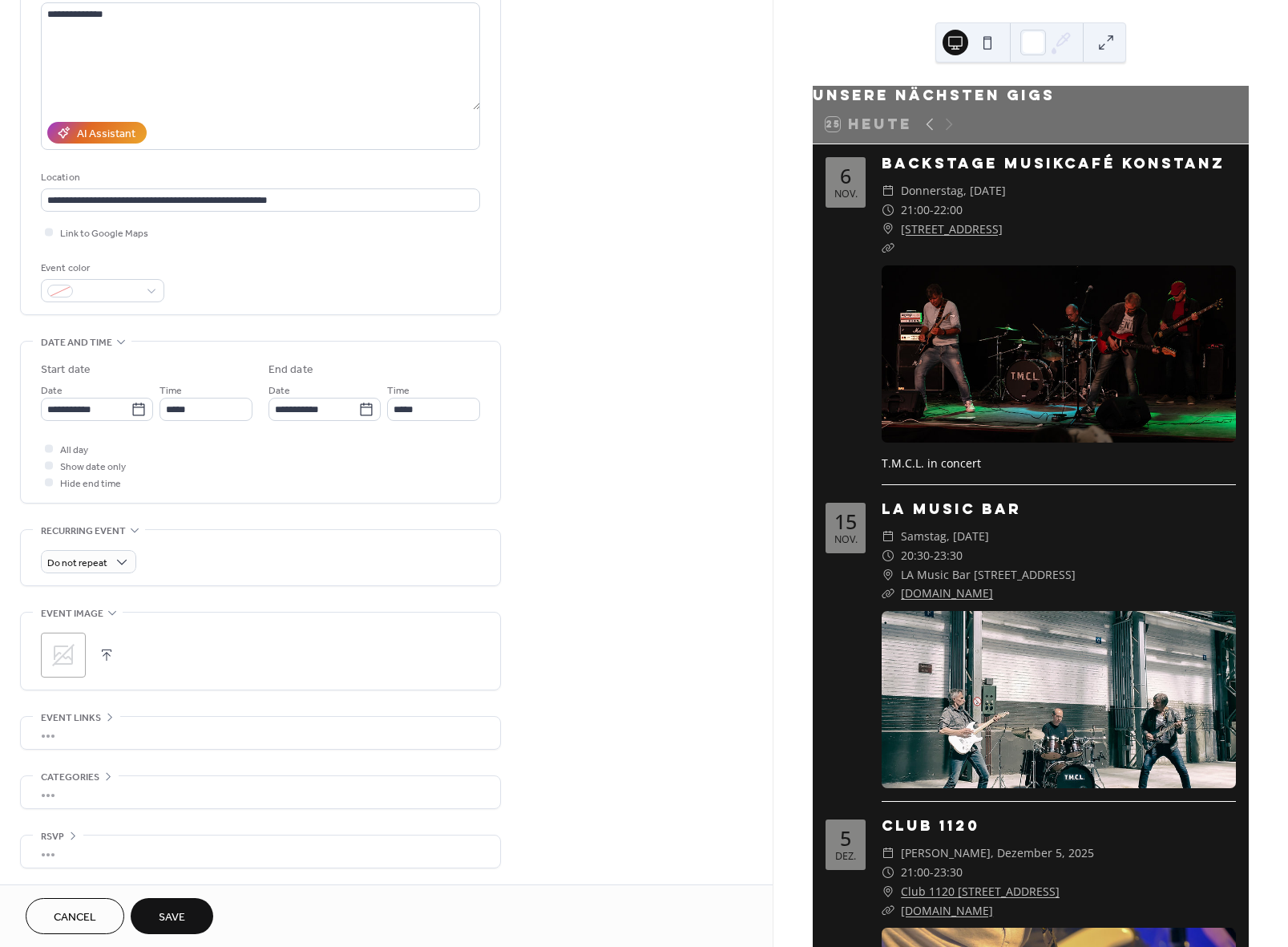 click at bounding box center [107, 655] 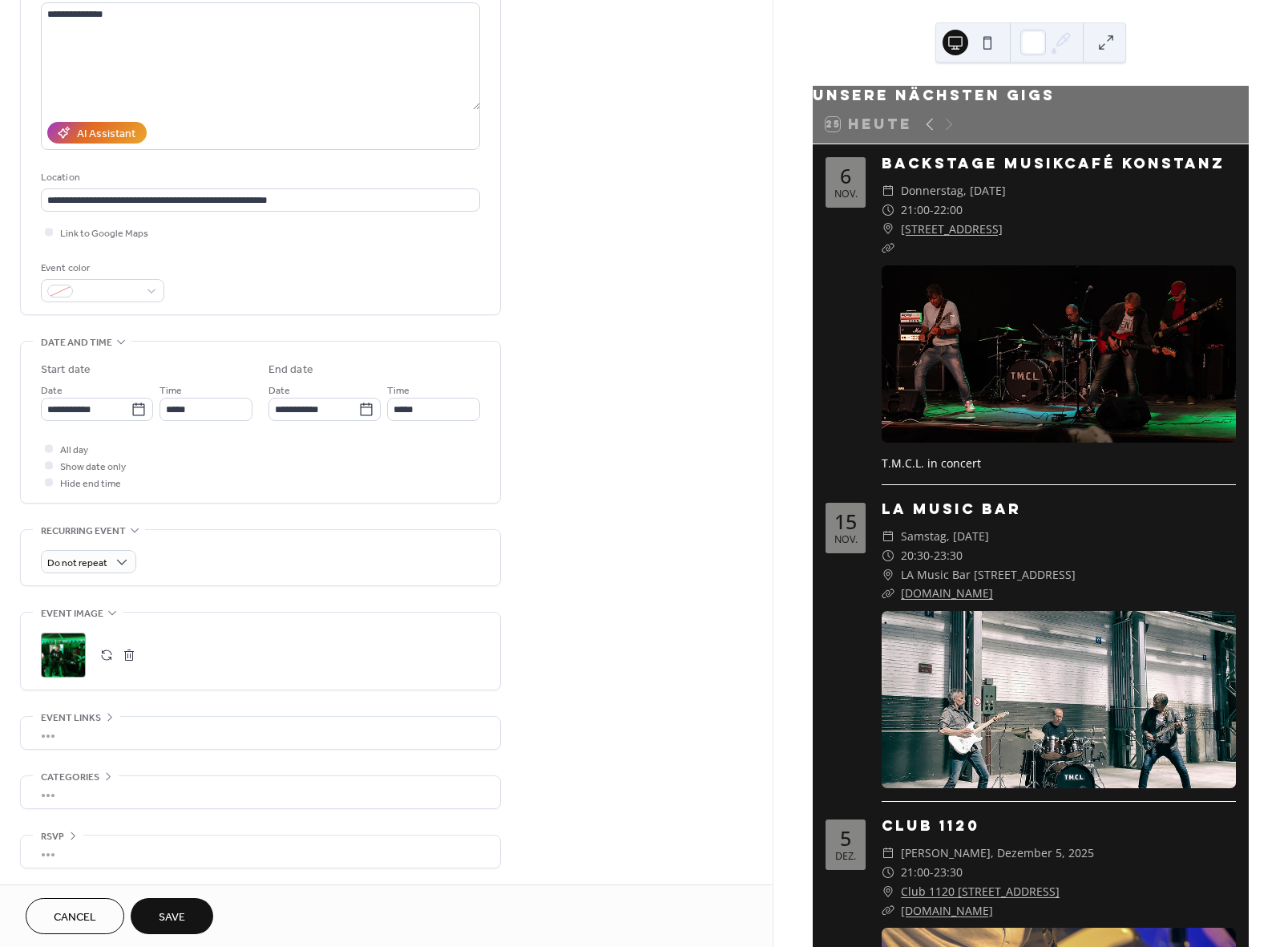 click at bounding box center (129, 655) 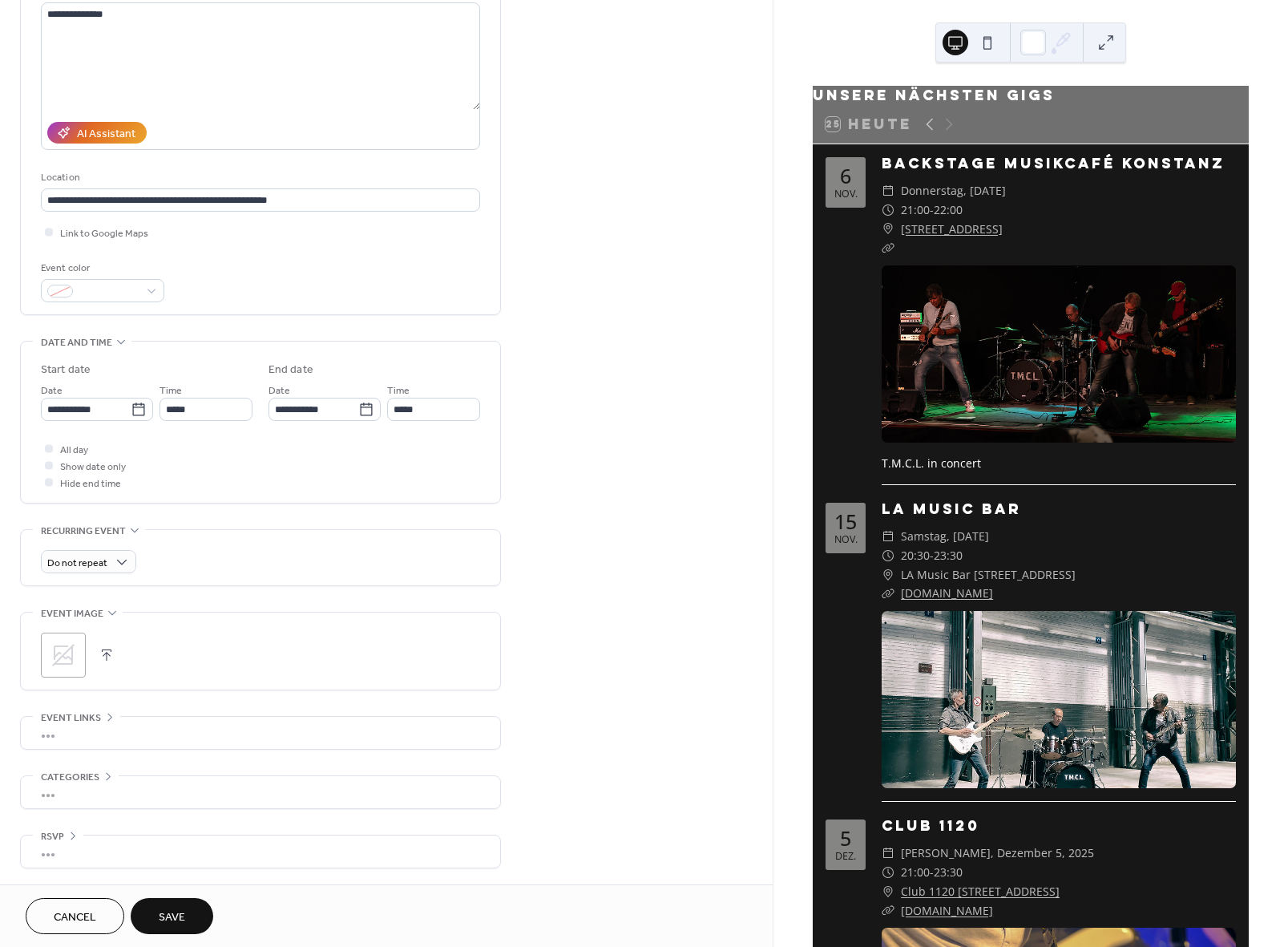 click at bounding box center [107, 655] 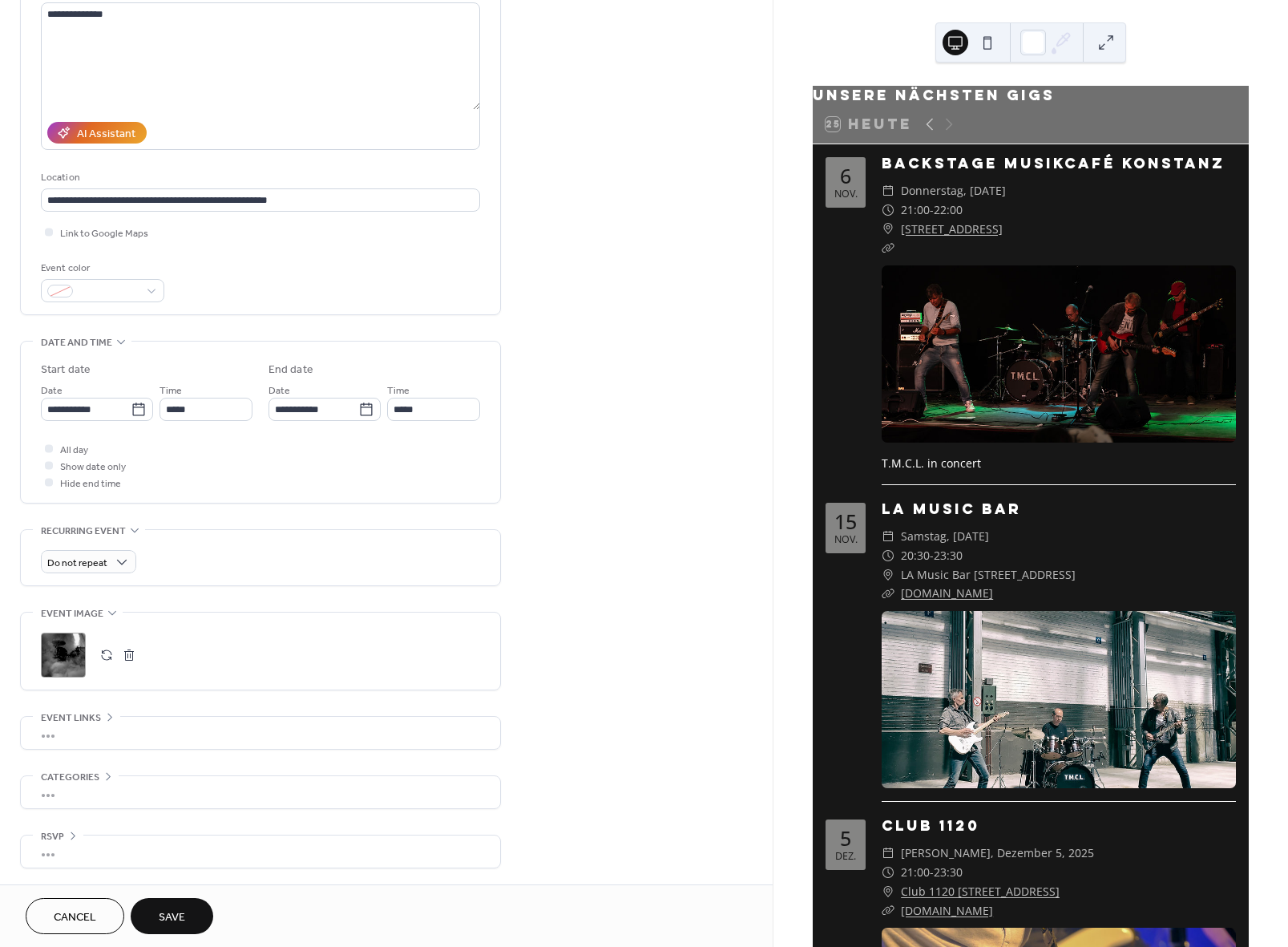 click on "•••" at bounding box center [260, 733] 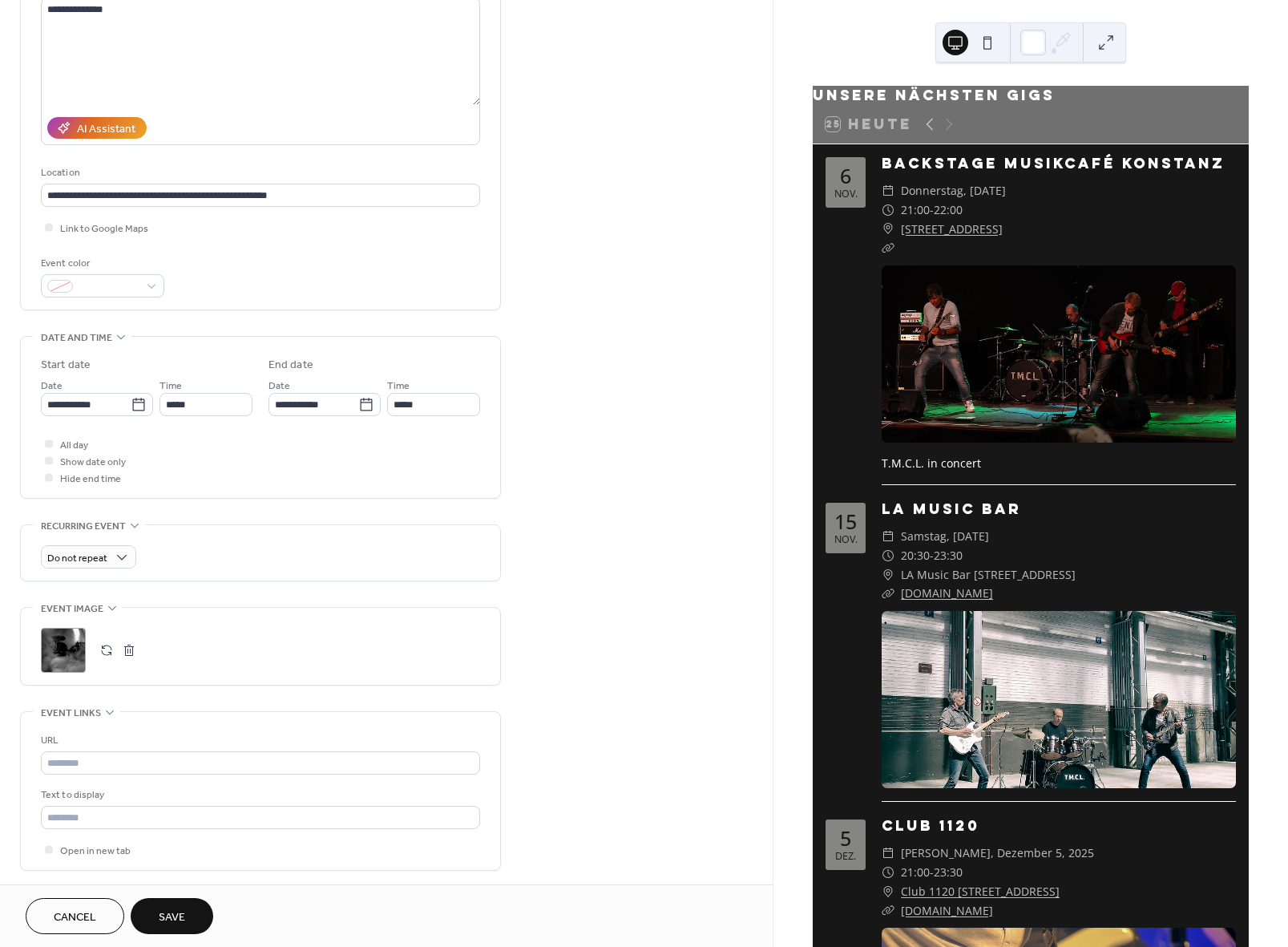 scroll, scrollTop: 184, scrollLeft: 0, axis: vertical 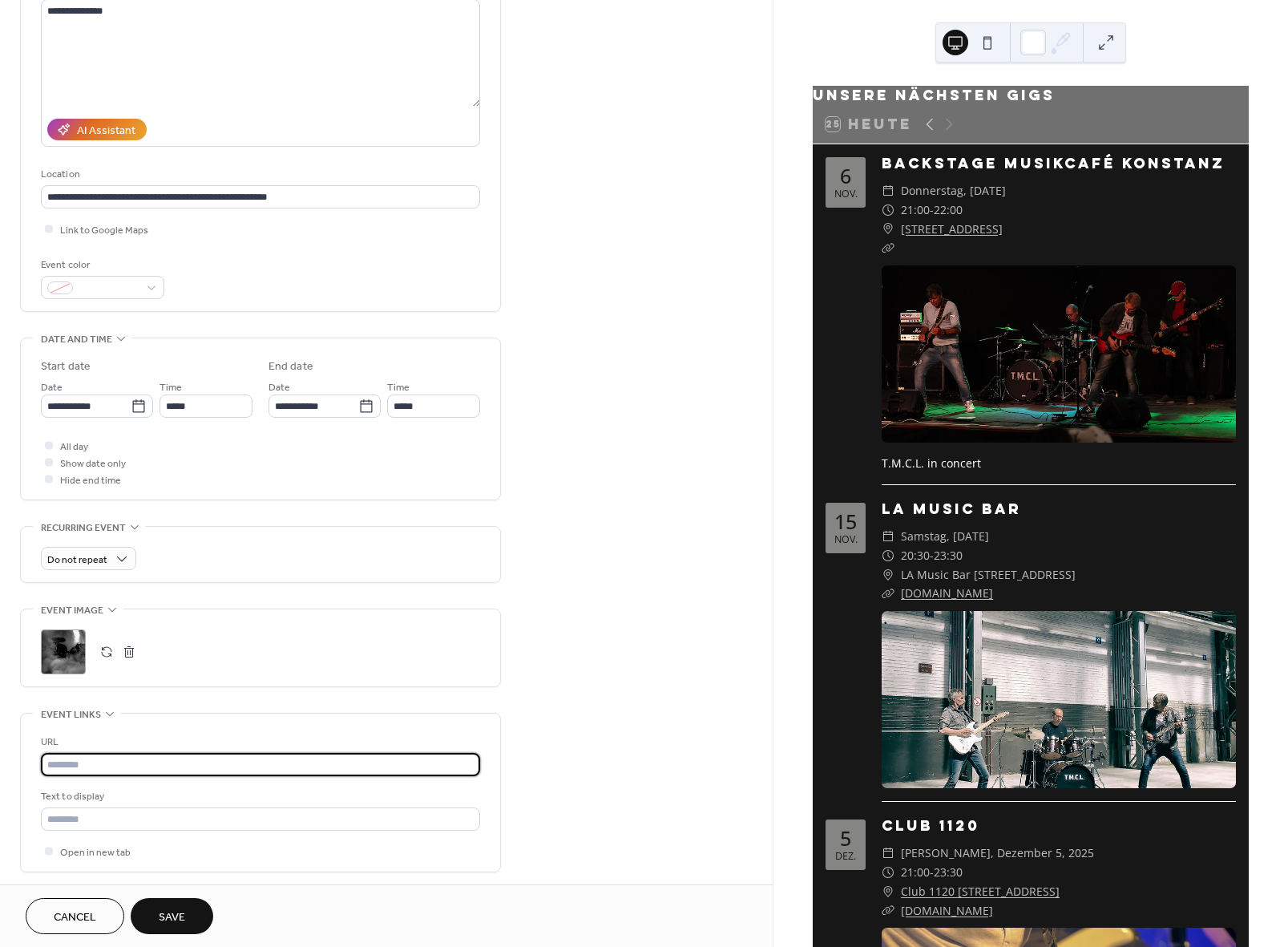 click at bounding box center [260, 764] 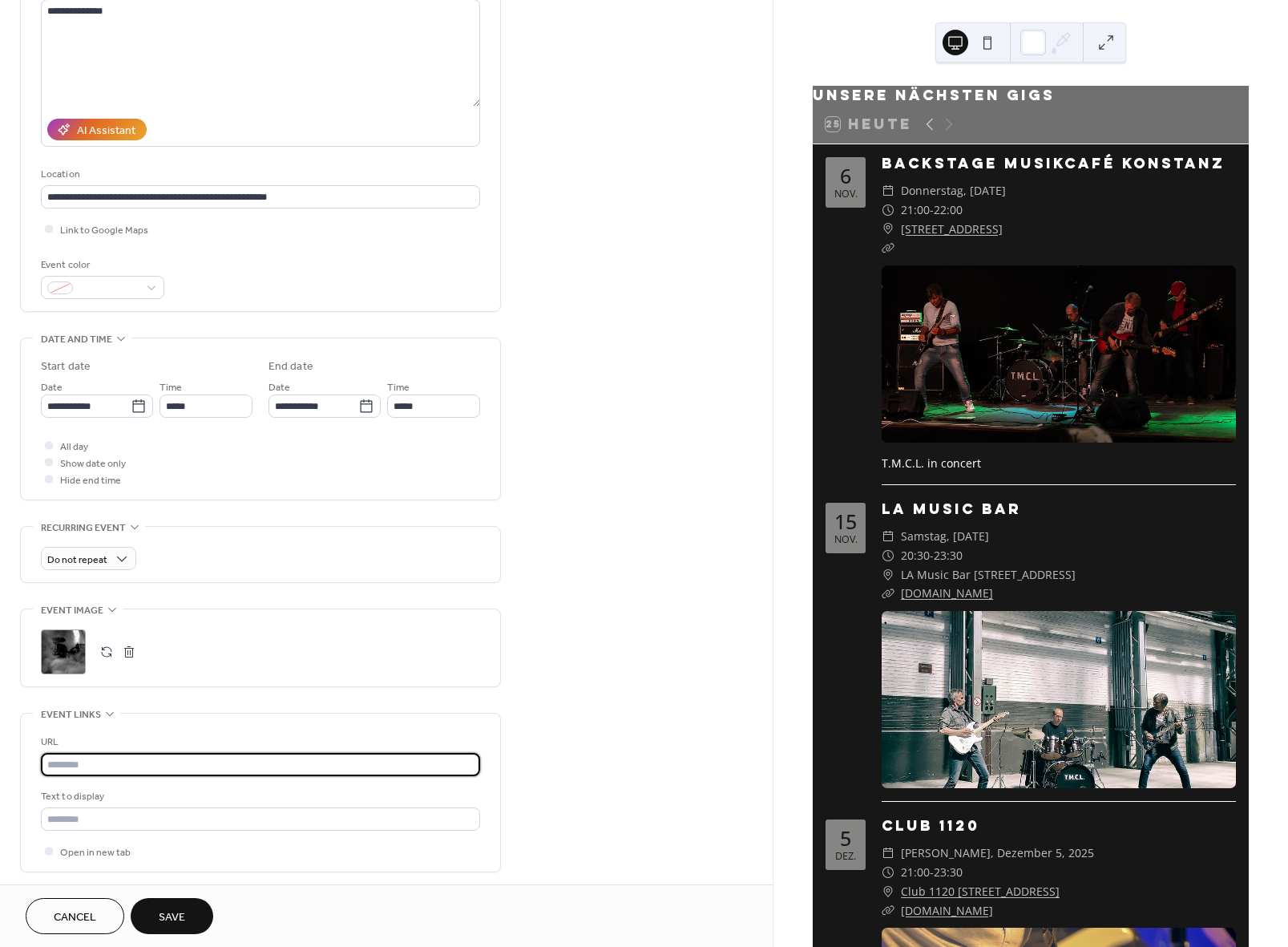 paste on "**********" 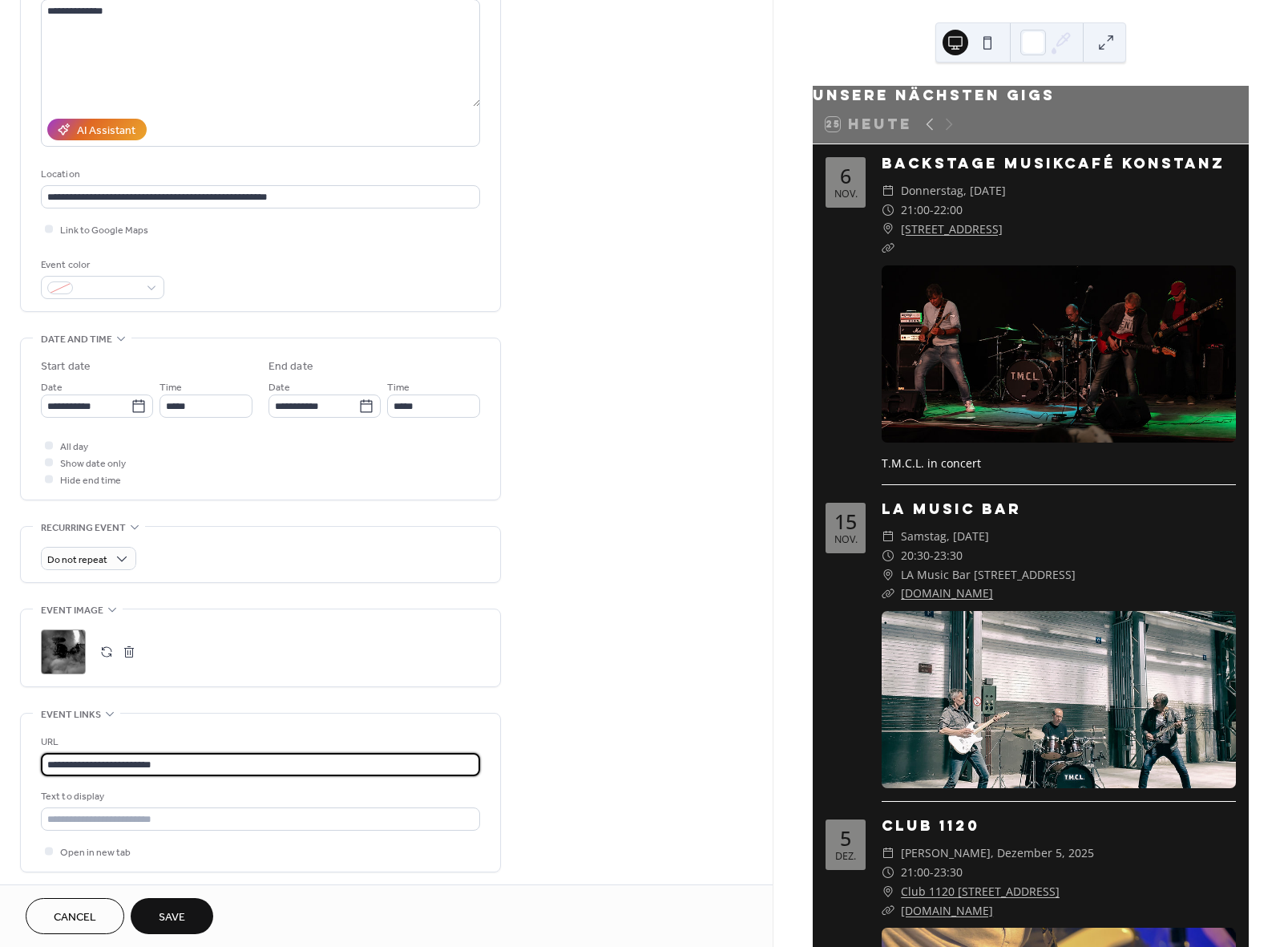 type on "**********" 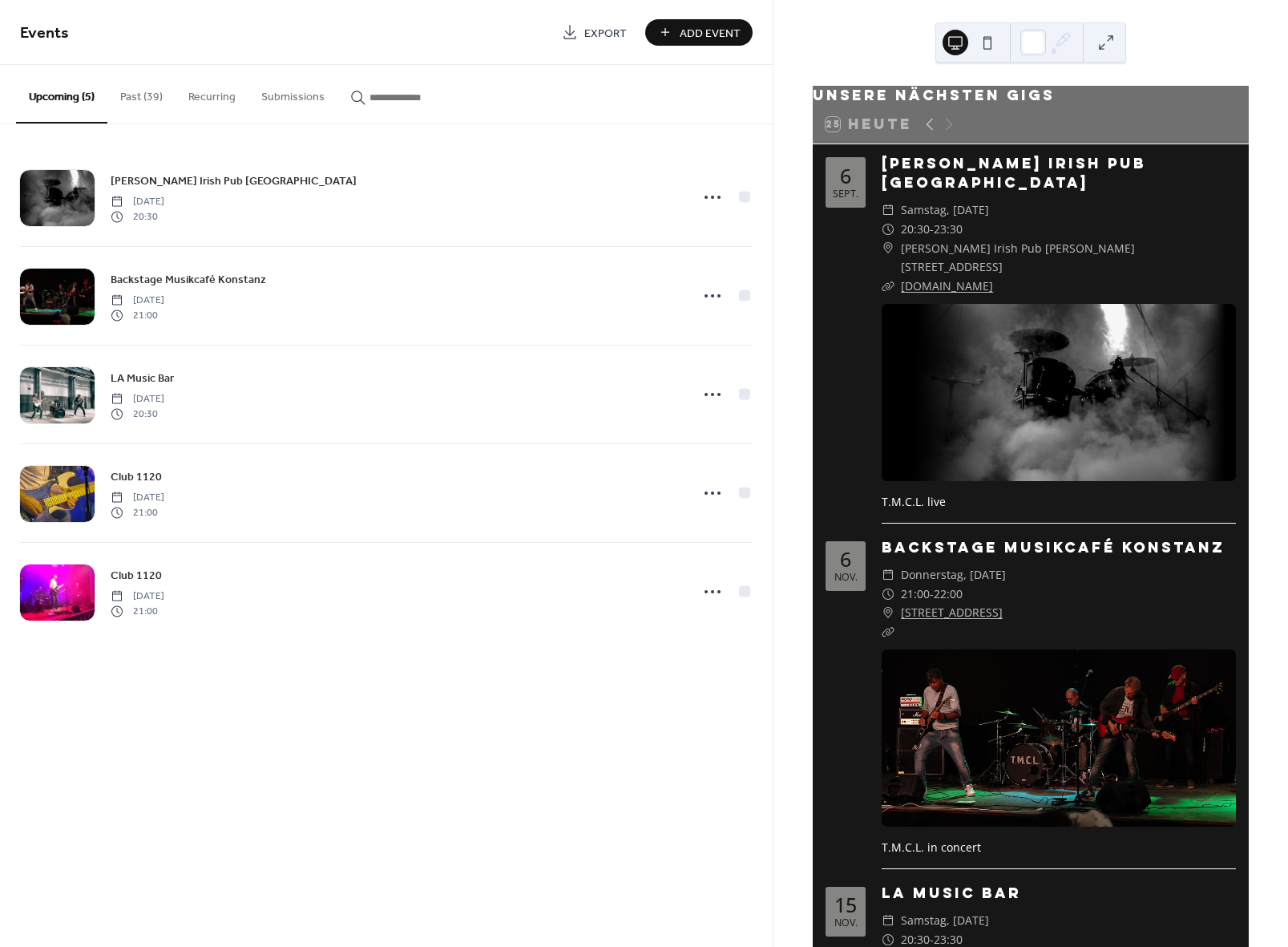click on "Add Event" at bounding box center (710, 33) 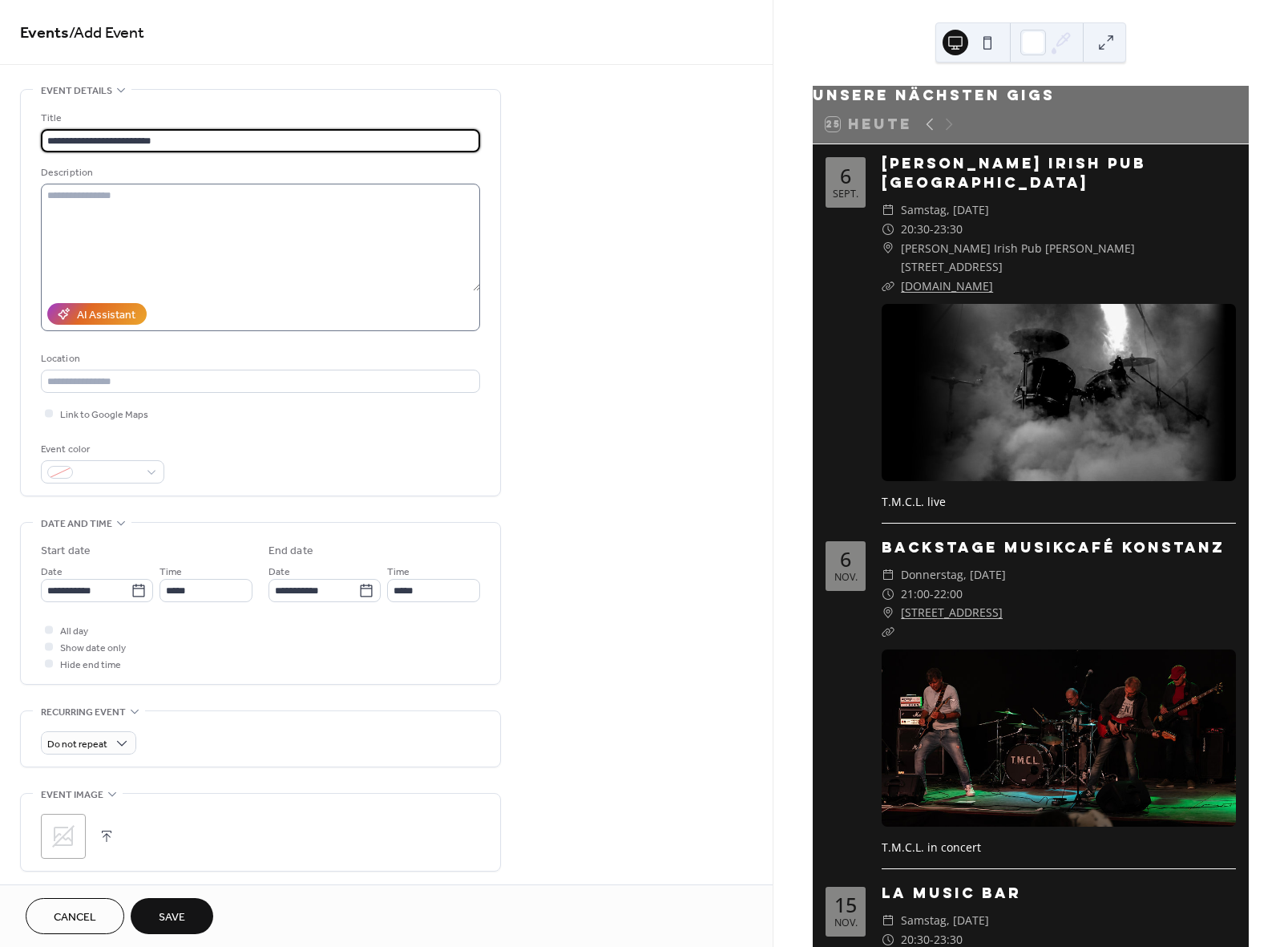type on "**********" 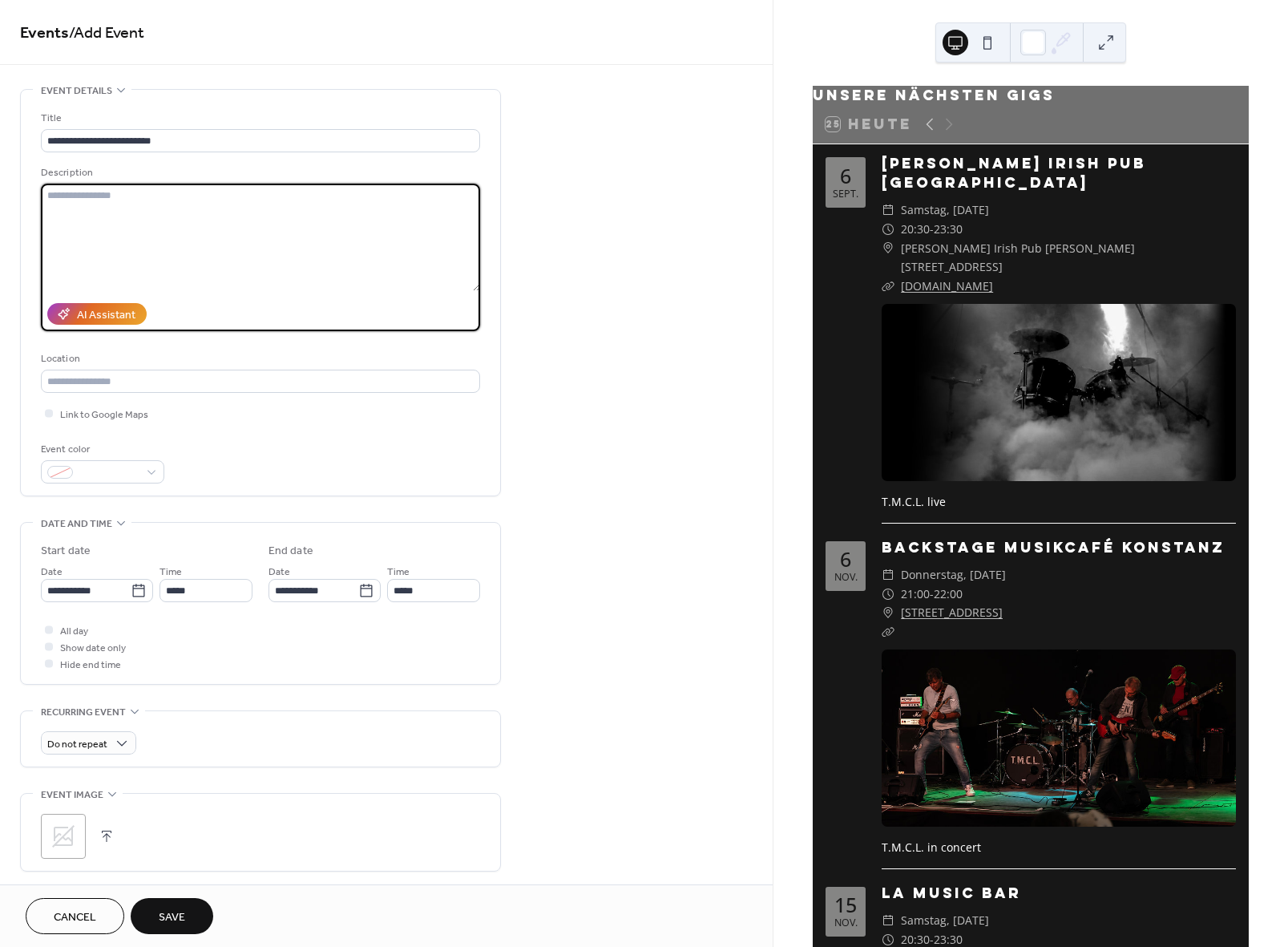 click at bounding box center [260, 237] 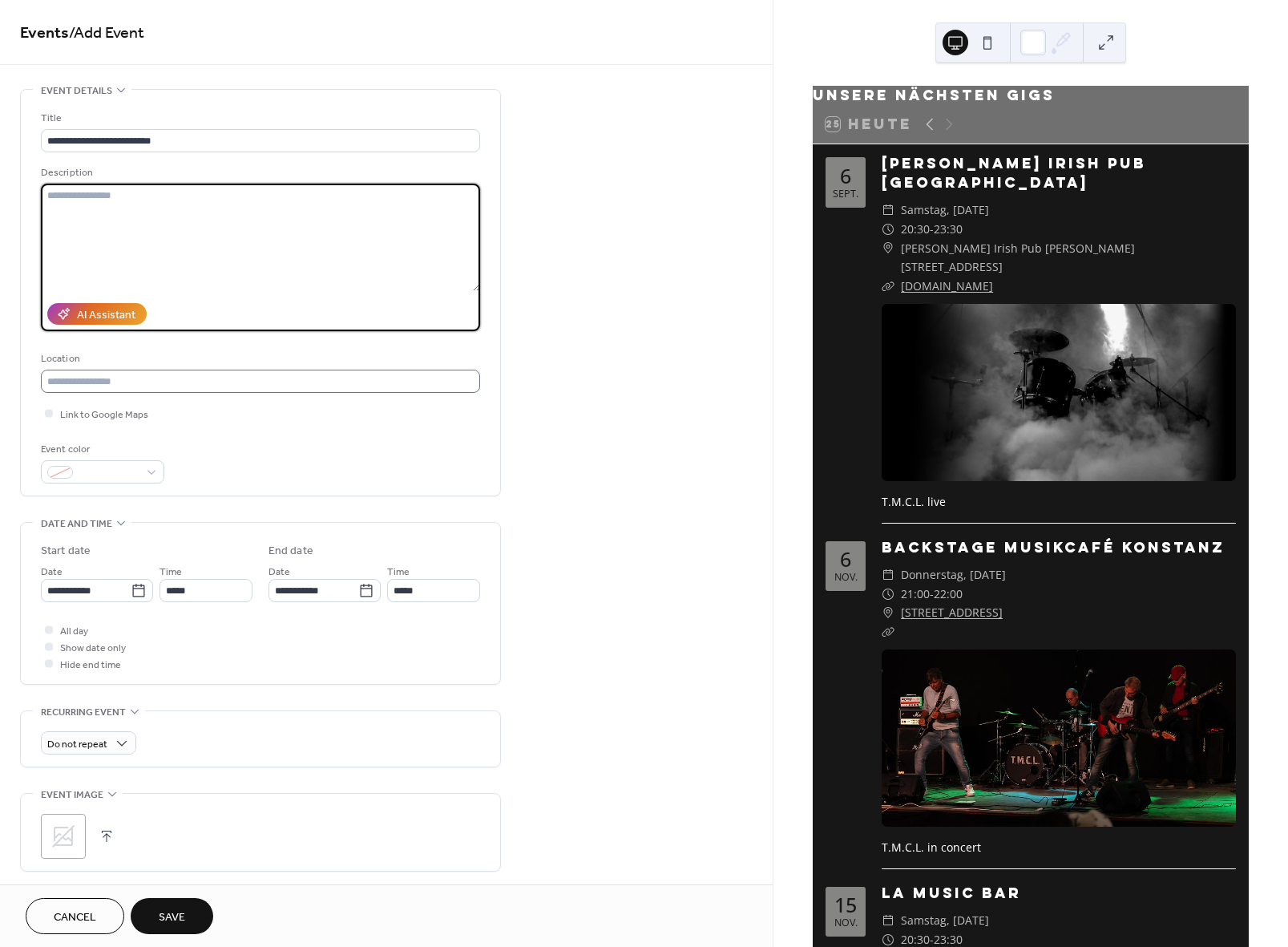 scroll, scrollTop: 0, scrollLeft: 0, axis: both 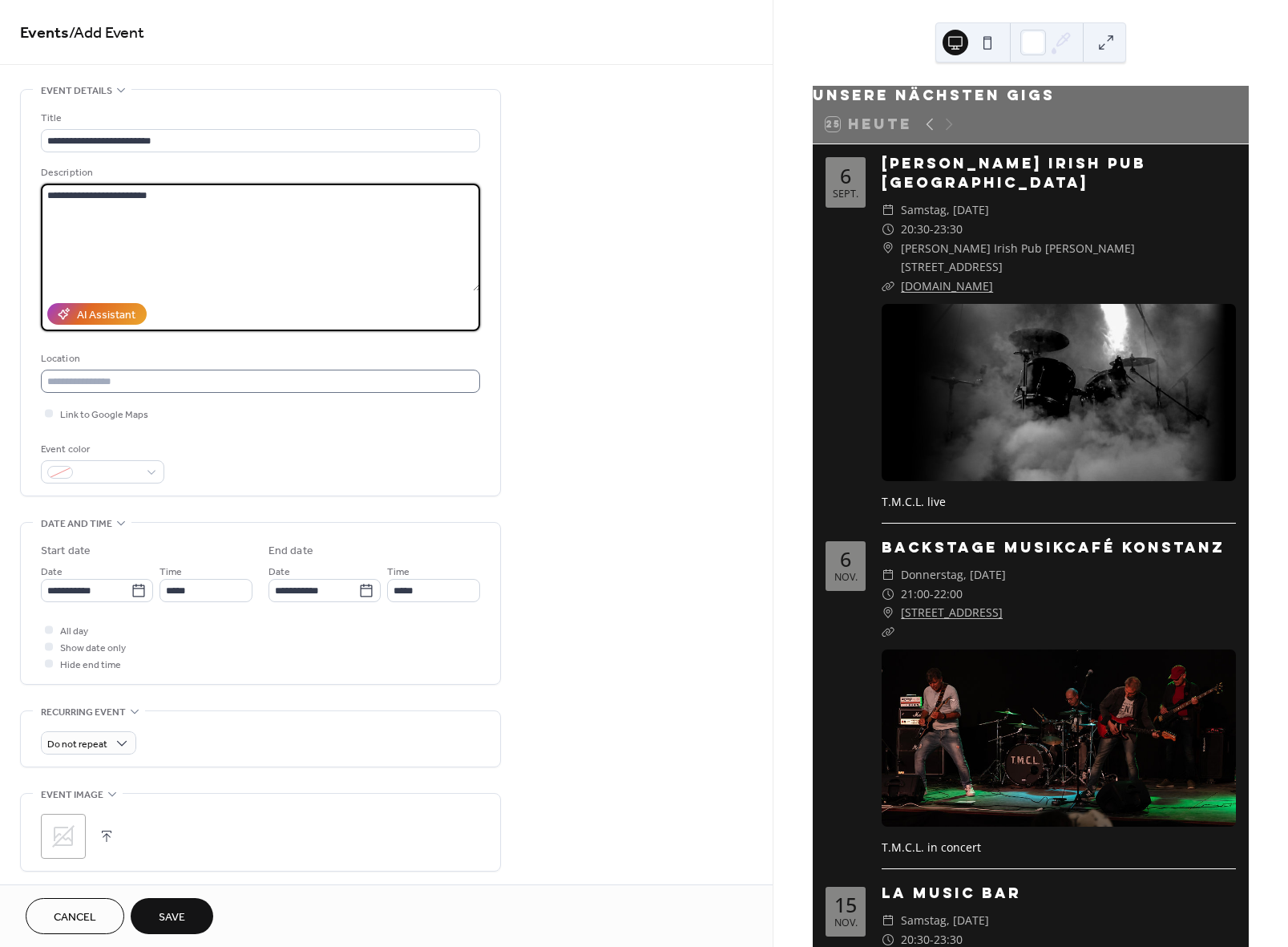type on "**********" 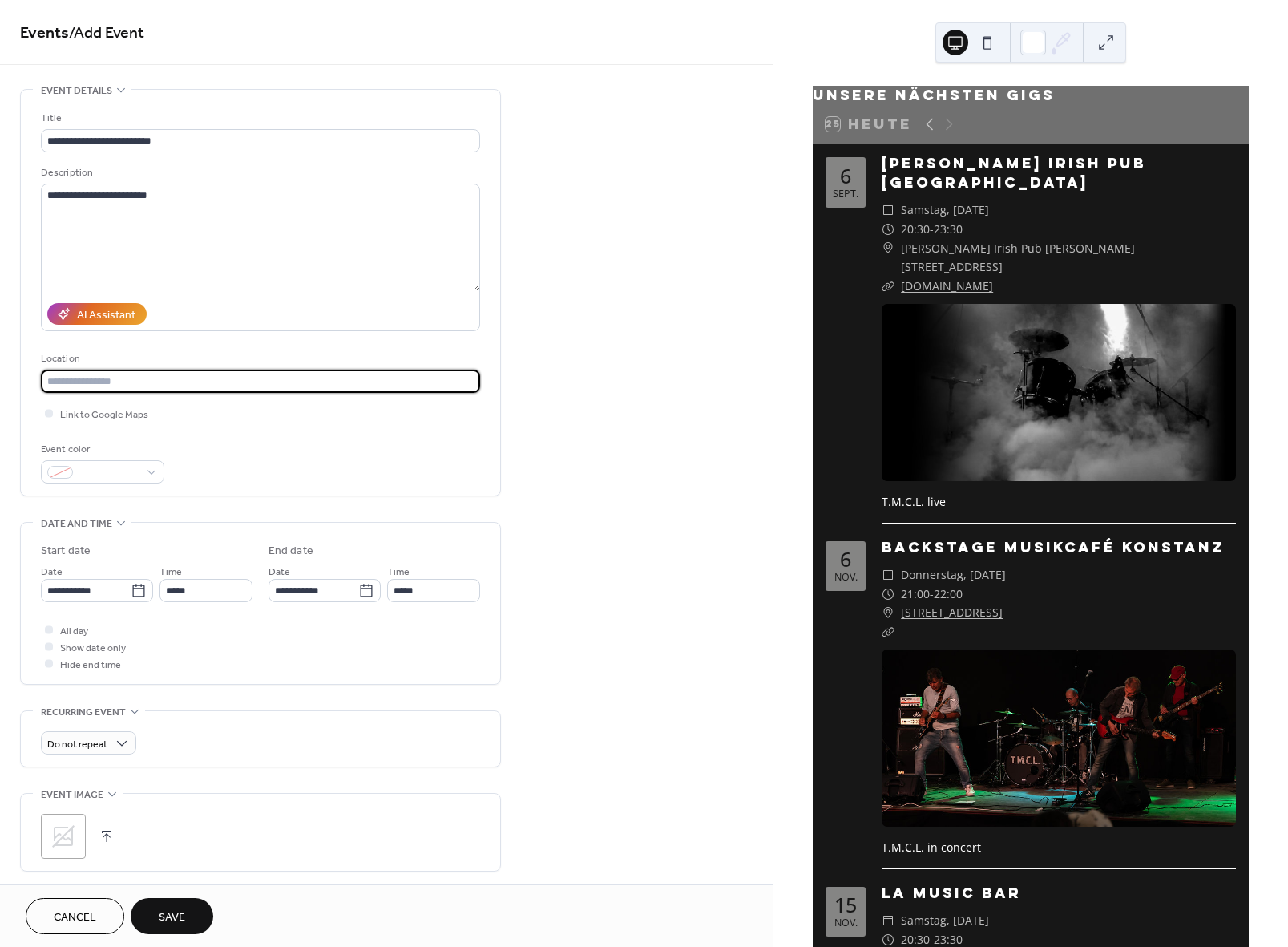 click at bounding box center [260, 381] 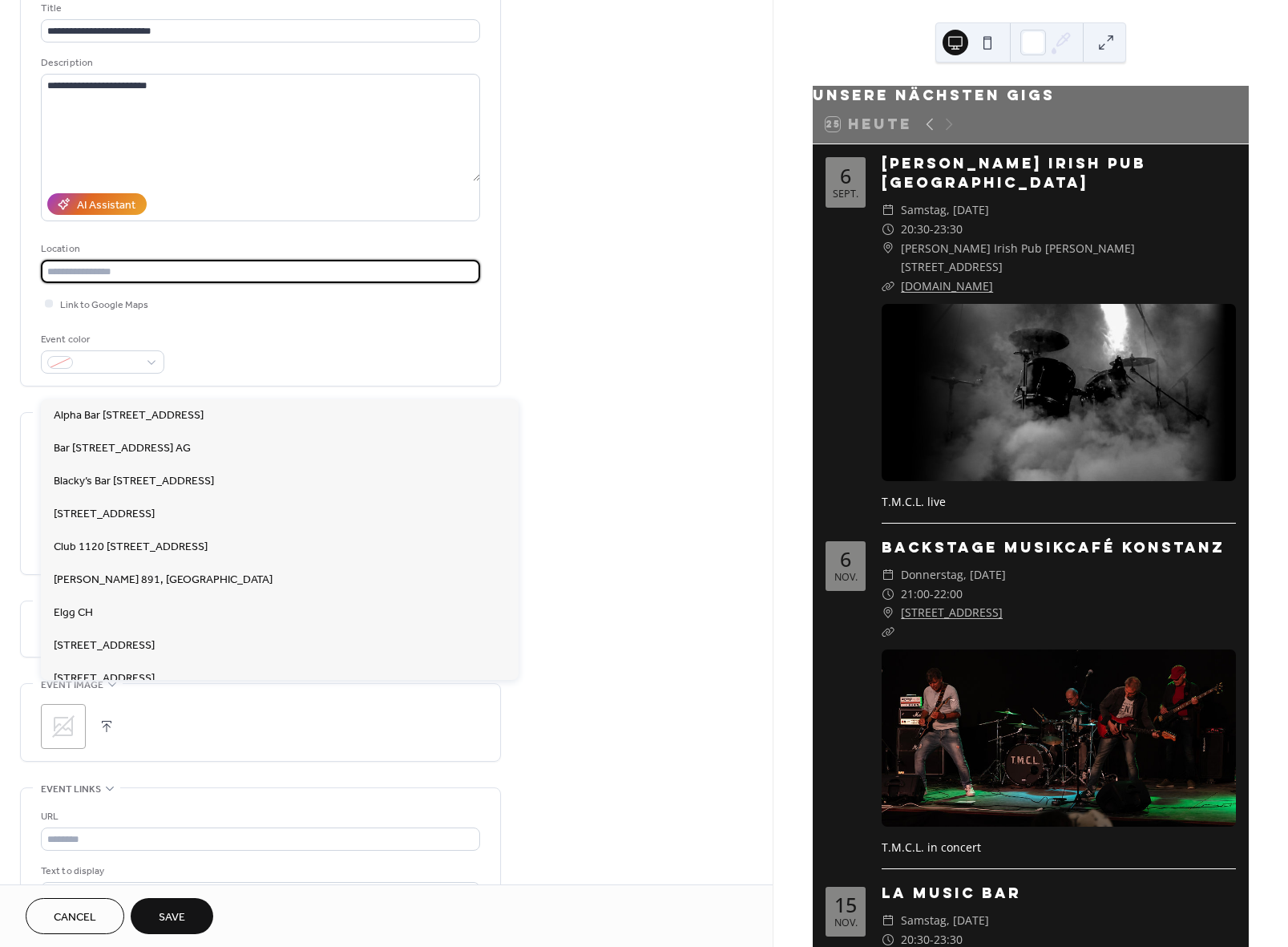 scroll, scrollTop: 162, scrollLeft: 0, axis: vertical 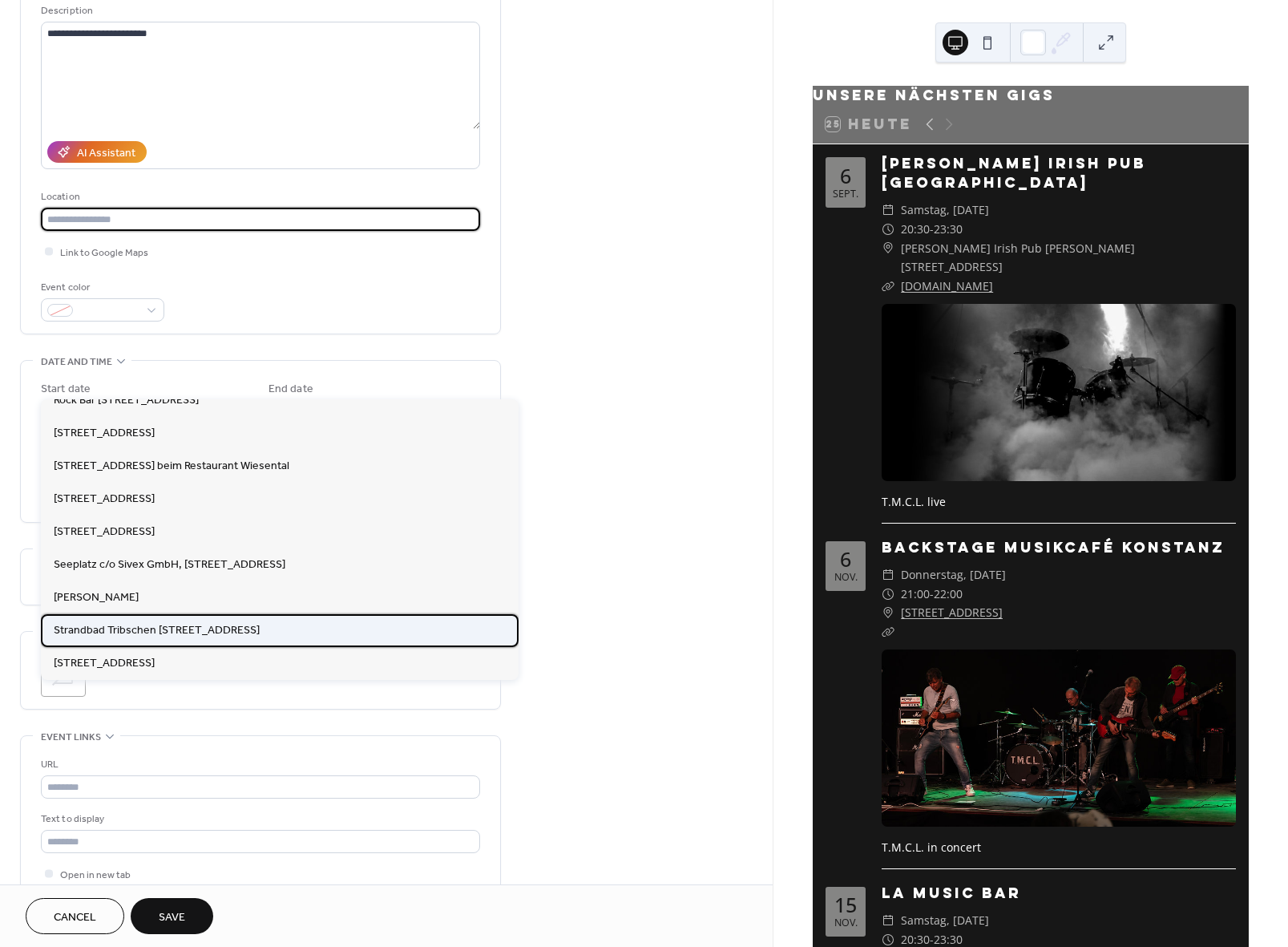 click on "Strandbad Tribschen [STREET_ADDRESS]" at bounding box center [156, 630] 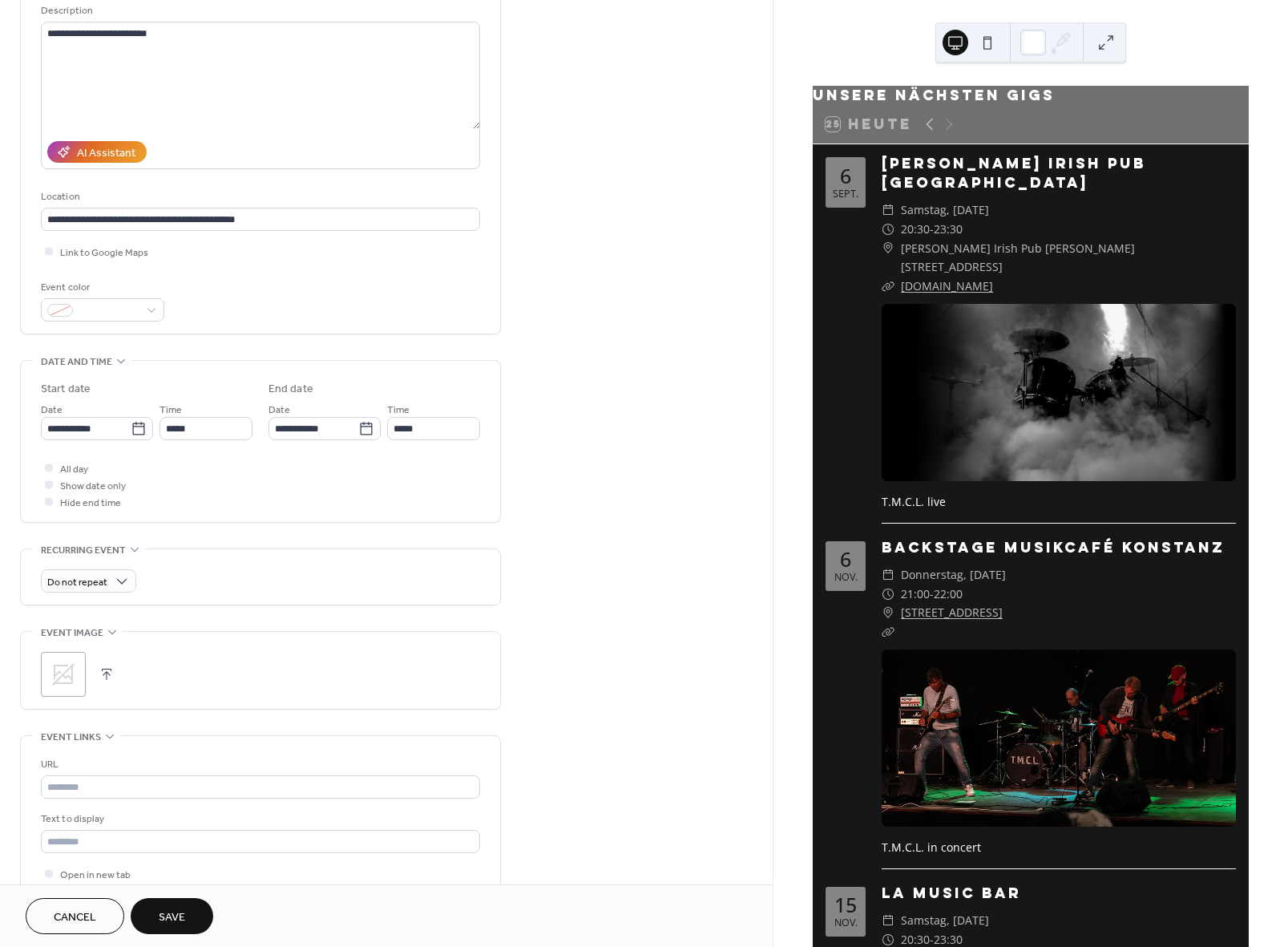 type on "**********" 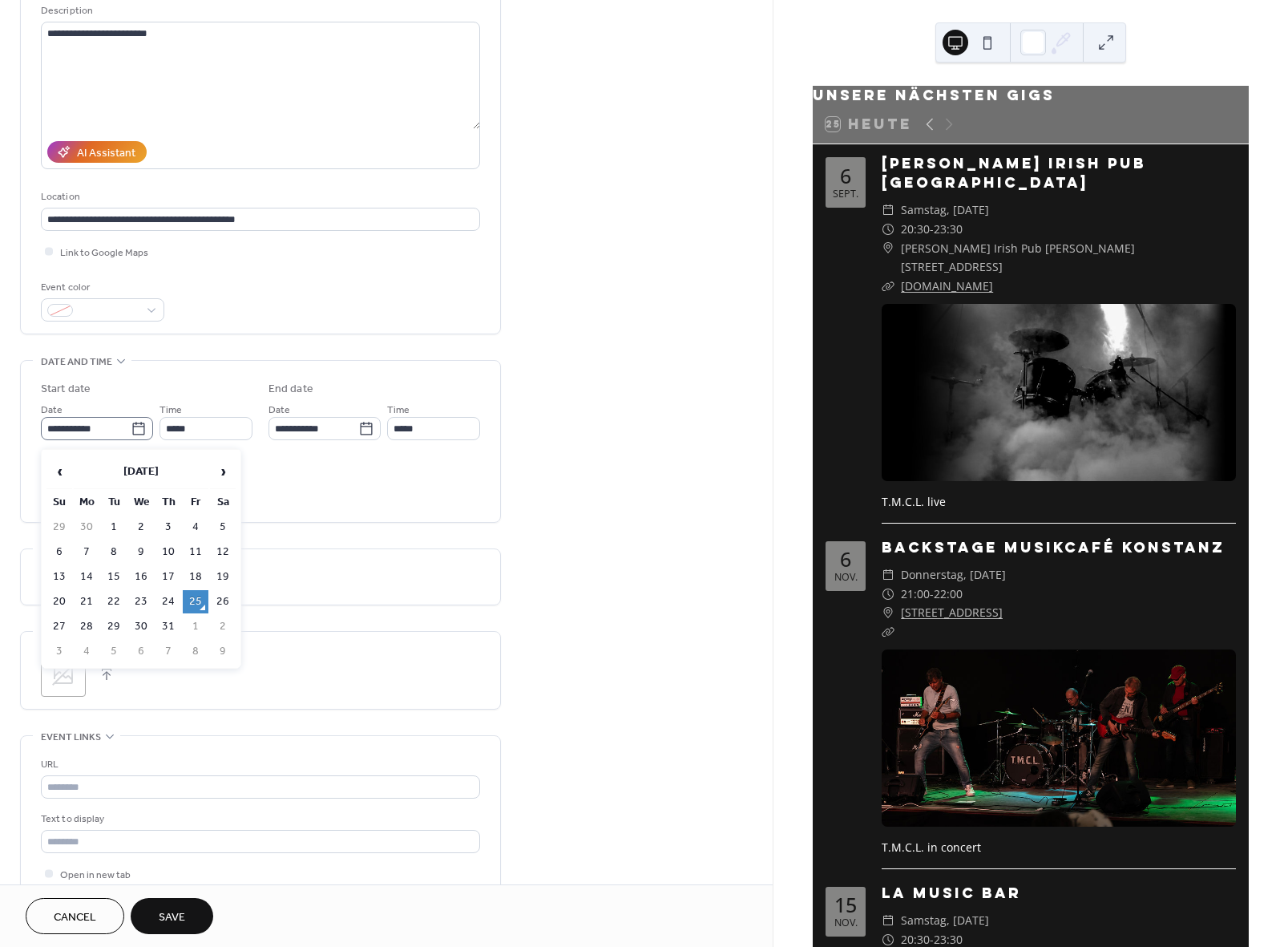 click 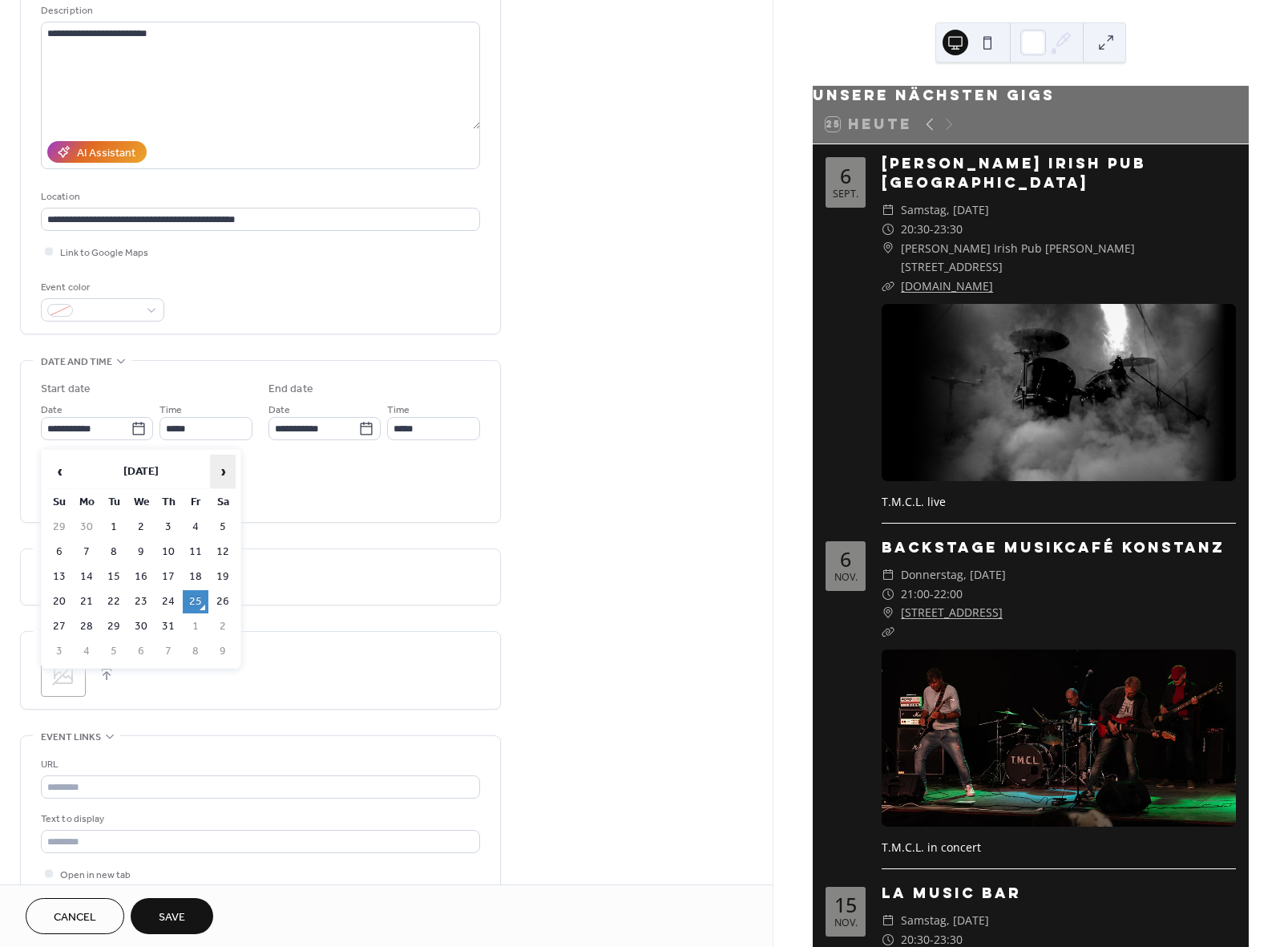 click on "›" at bounding box center (223, 471) 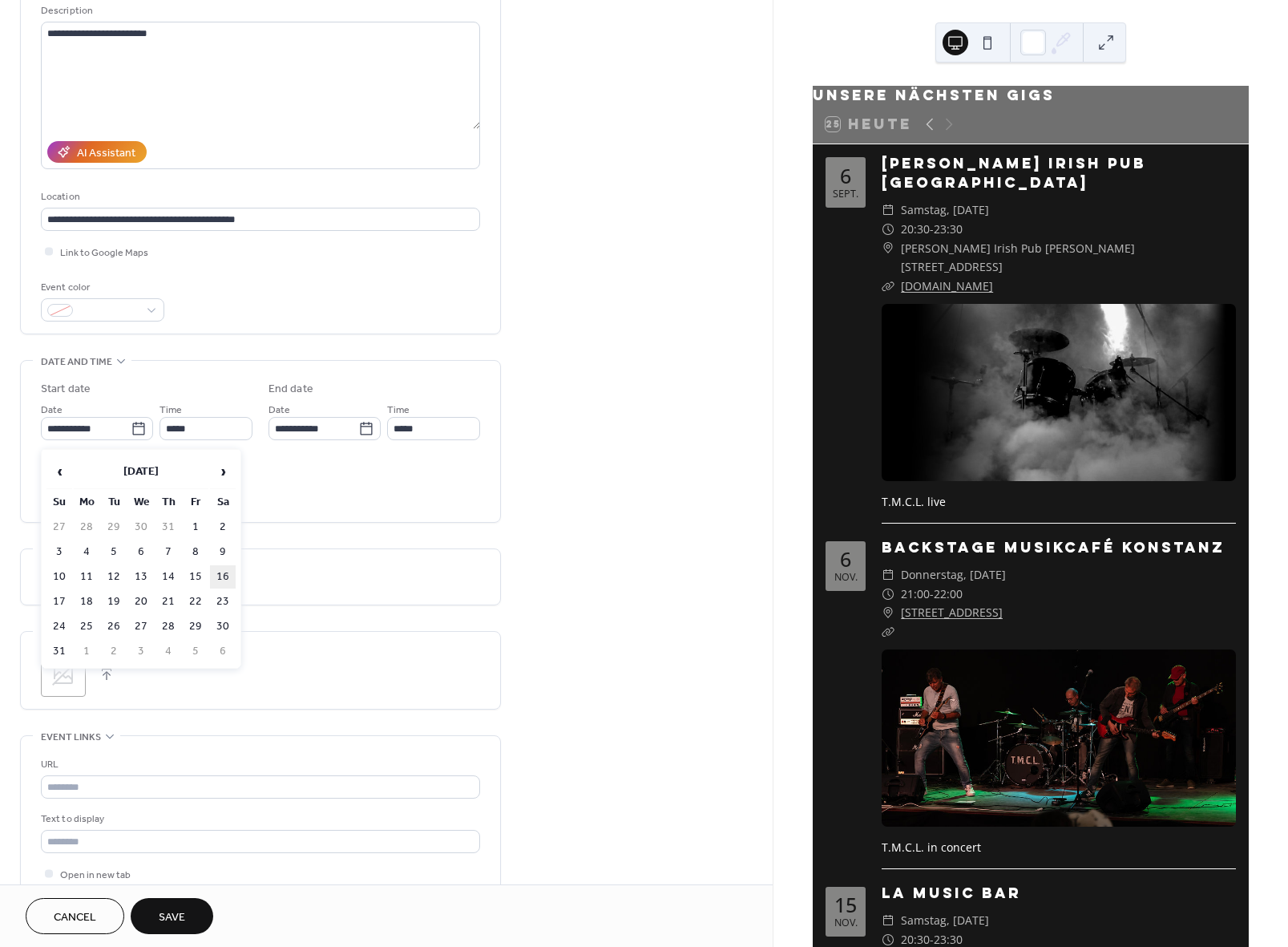 click on "16" at bounding box center [223, 577] 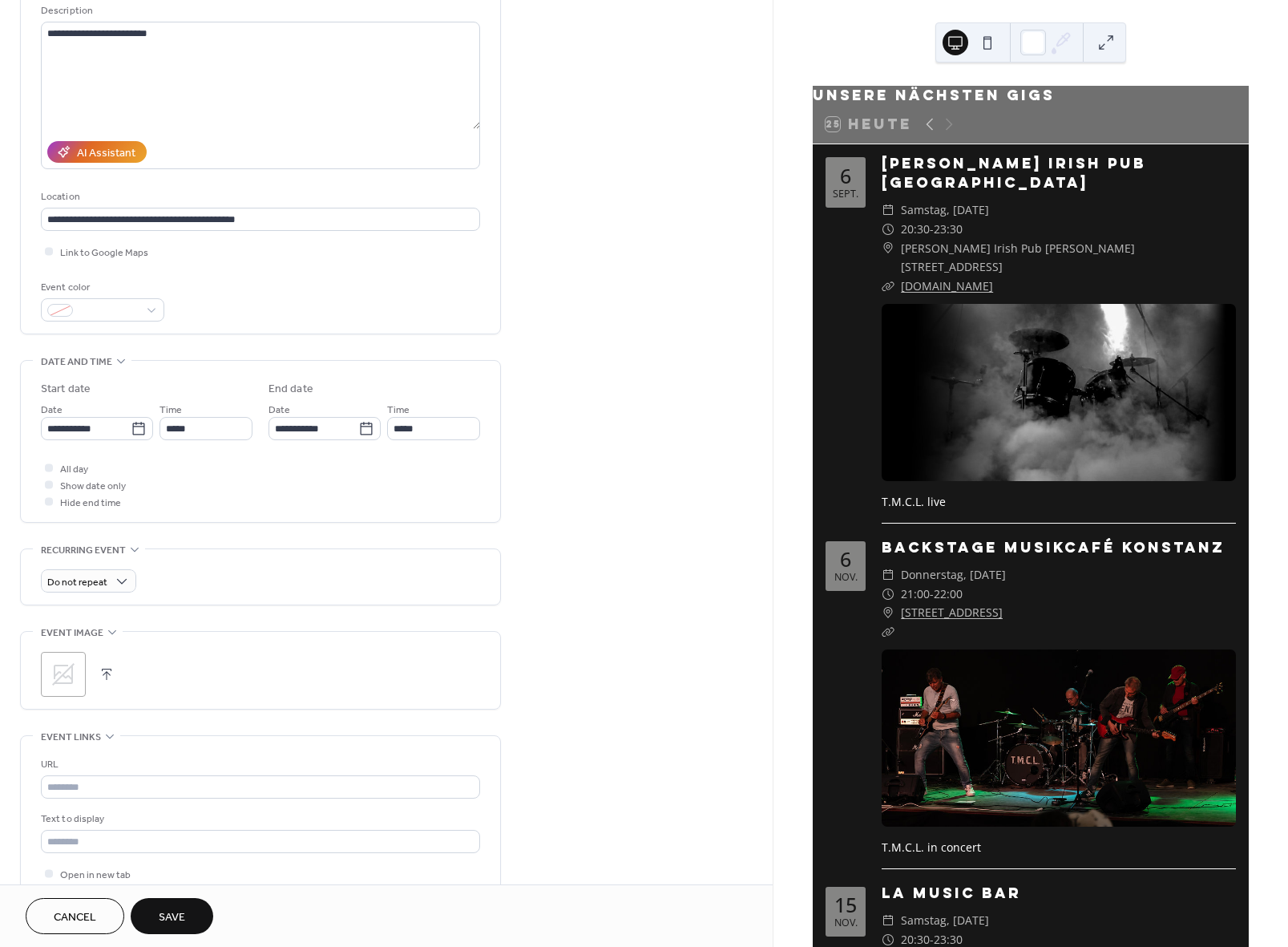 type on "**********" 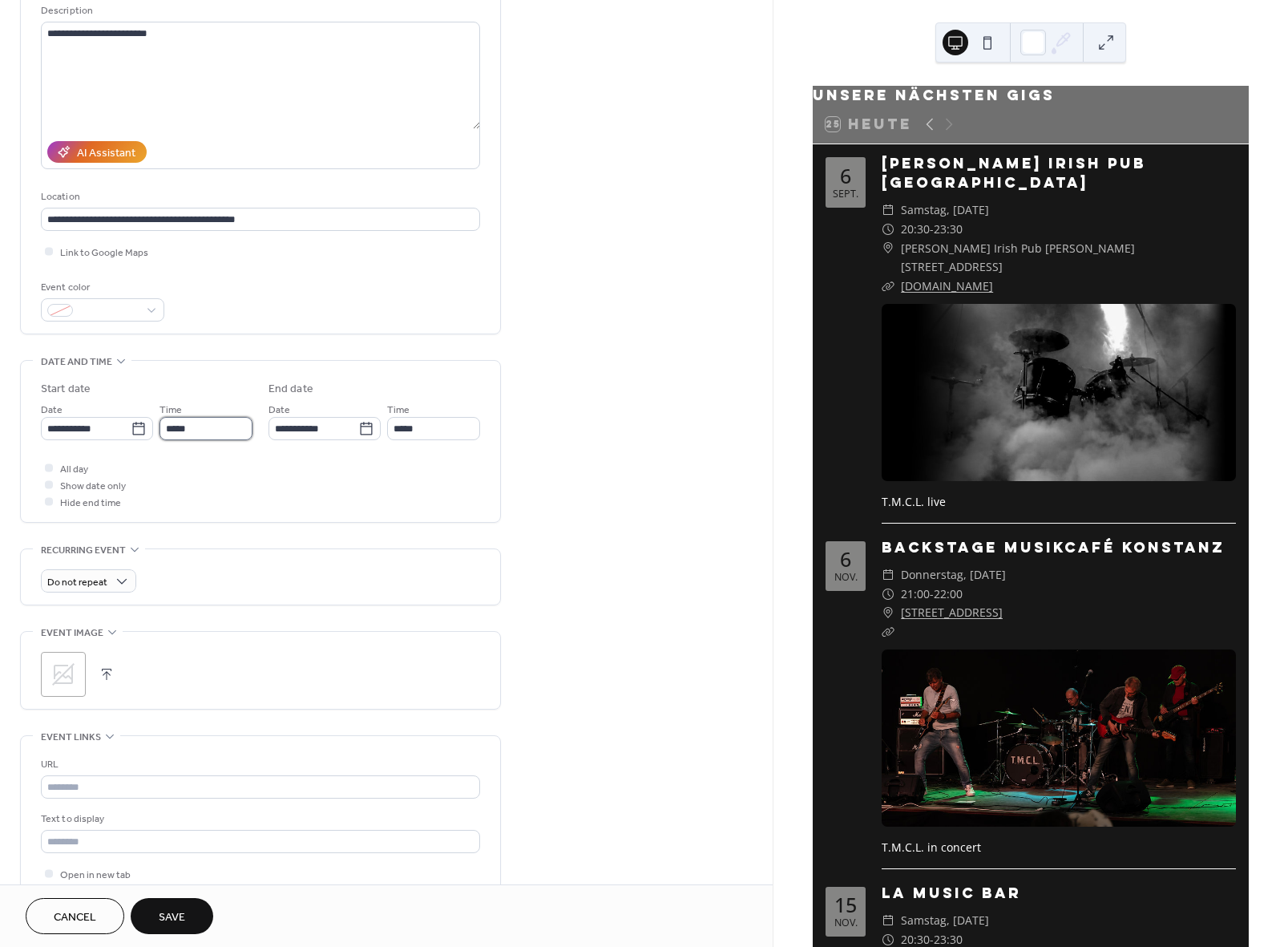 click on "*****" at bounding box center (206, 428) 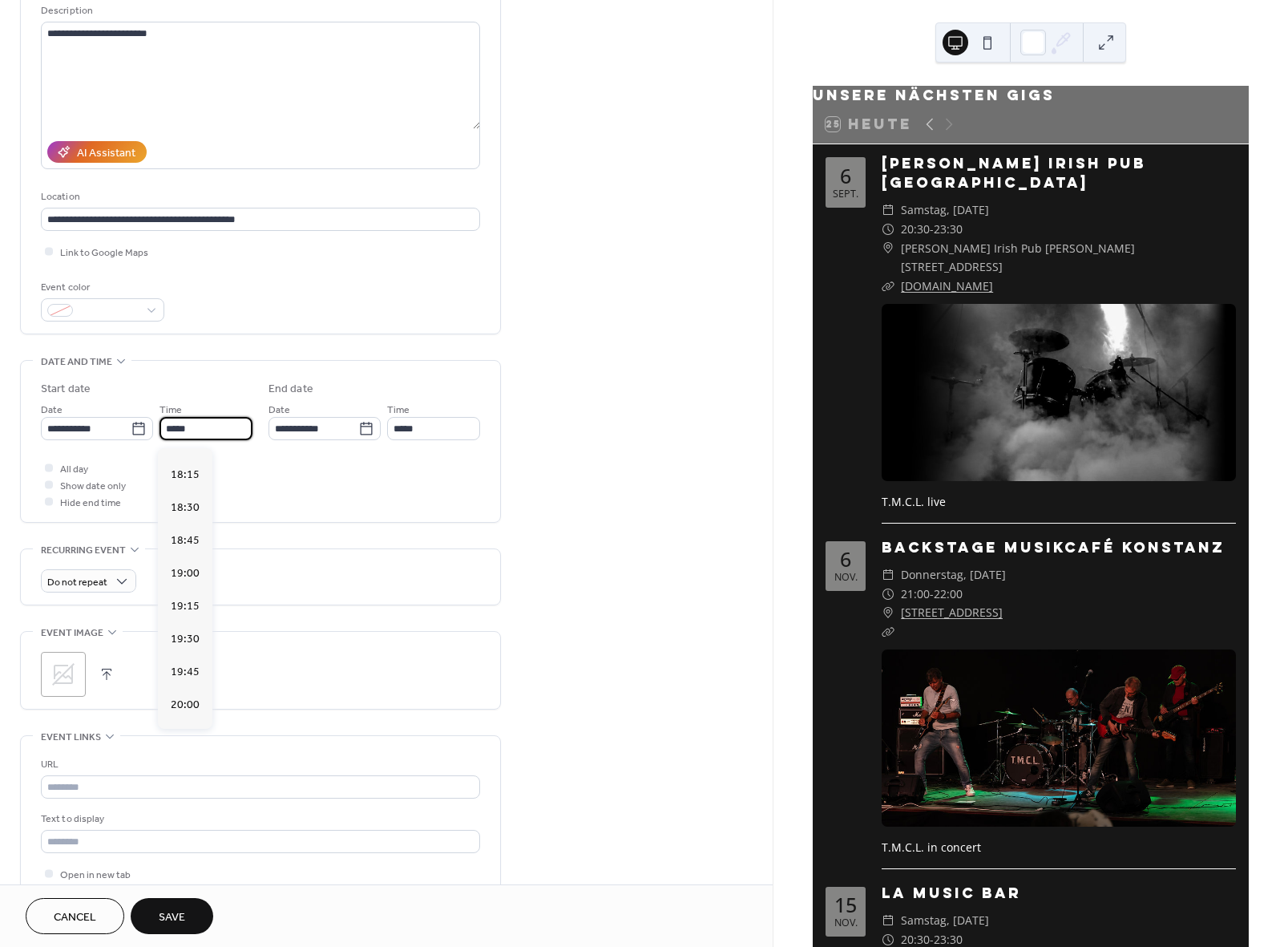scroll, scrollTop: 2394, scrollLeft: 0, axis: vertical 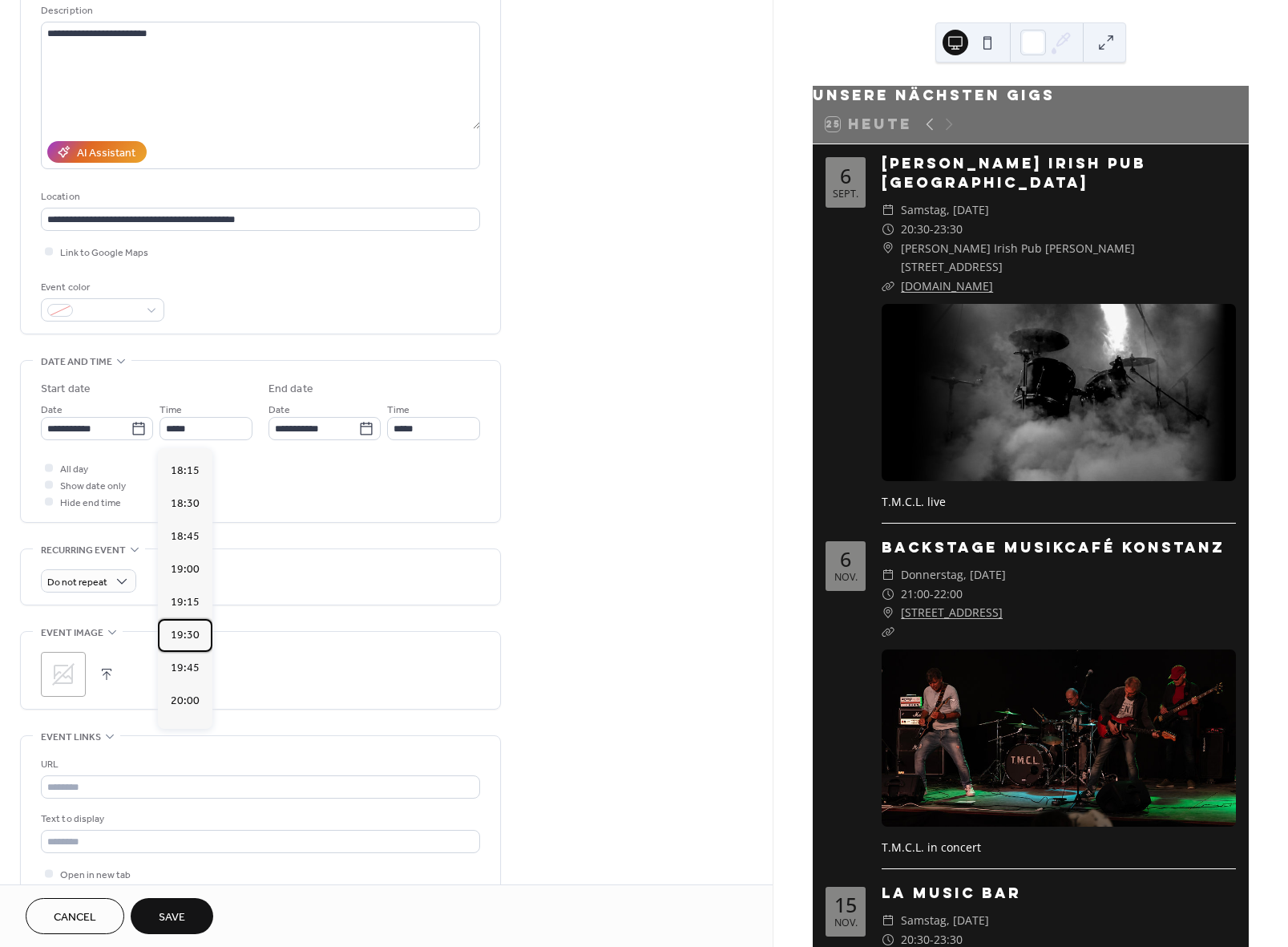 click on "19:30" at bounding box center (185, 635) 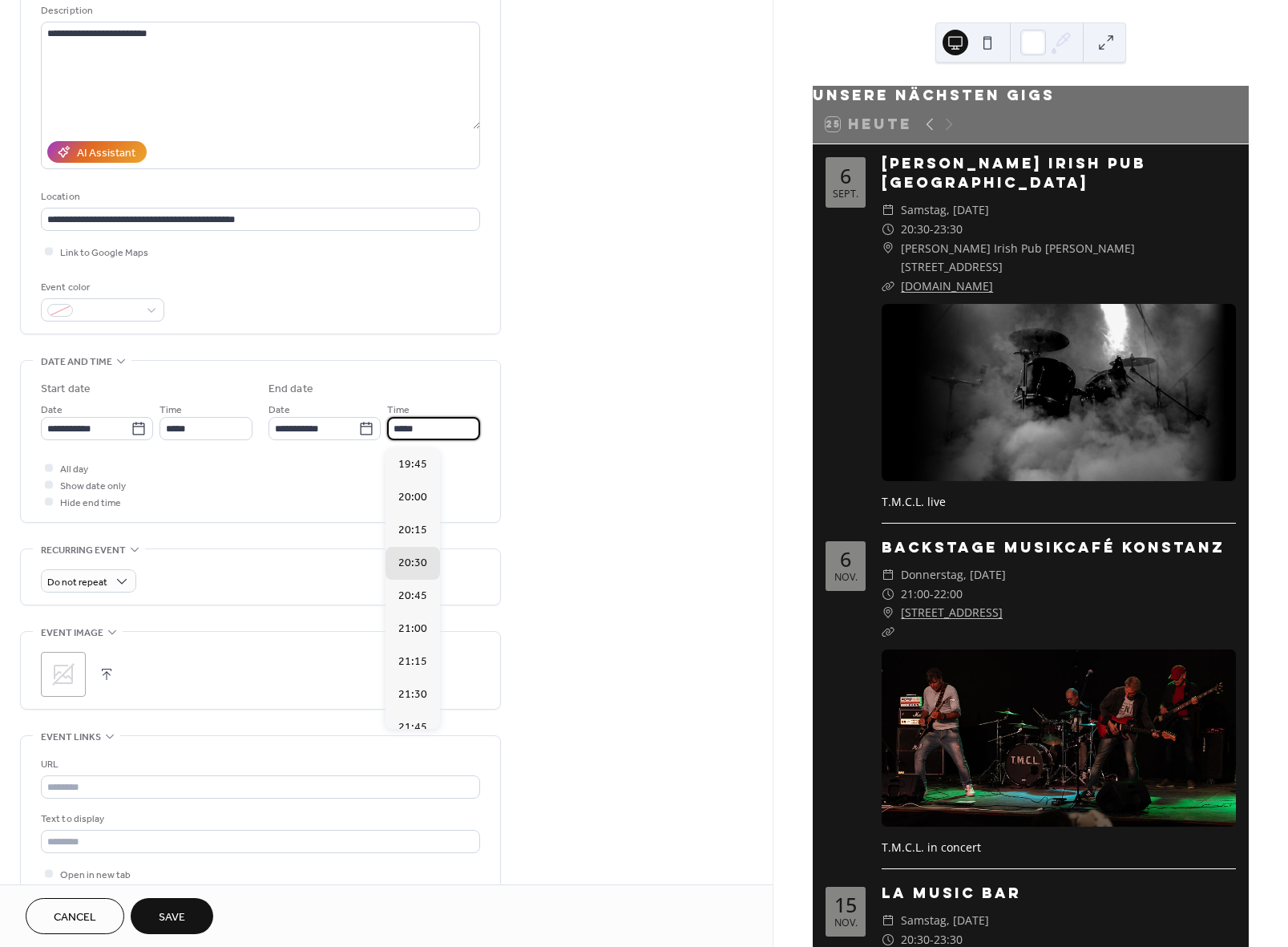 click on "*****" at bounding box center [434, 428] 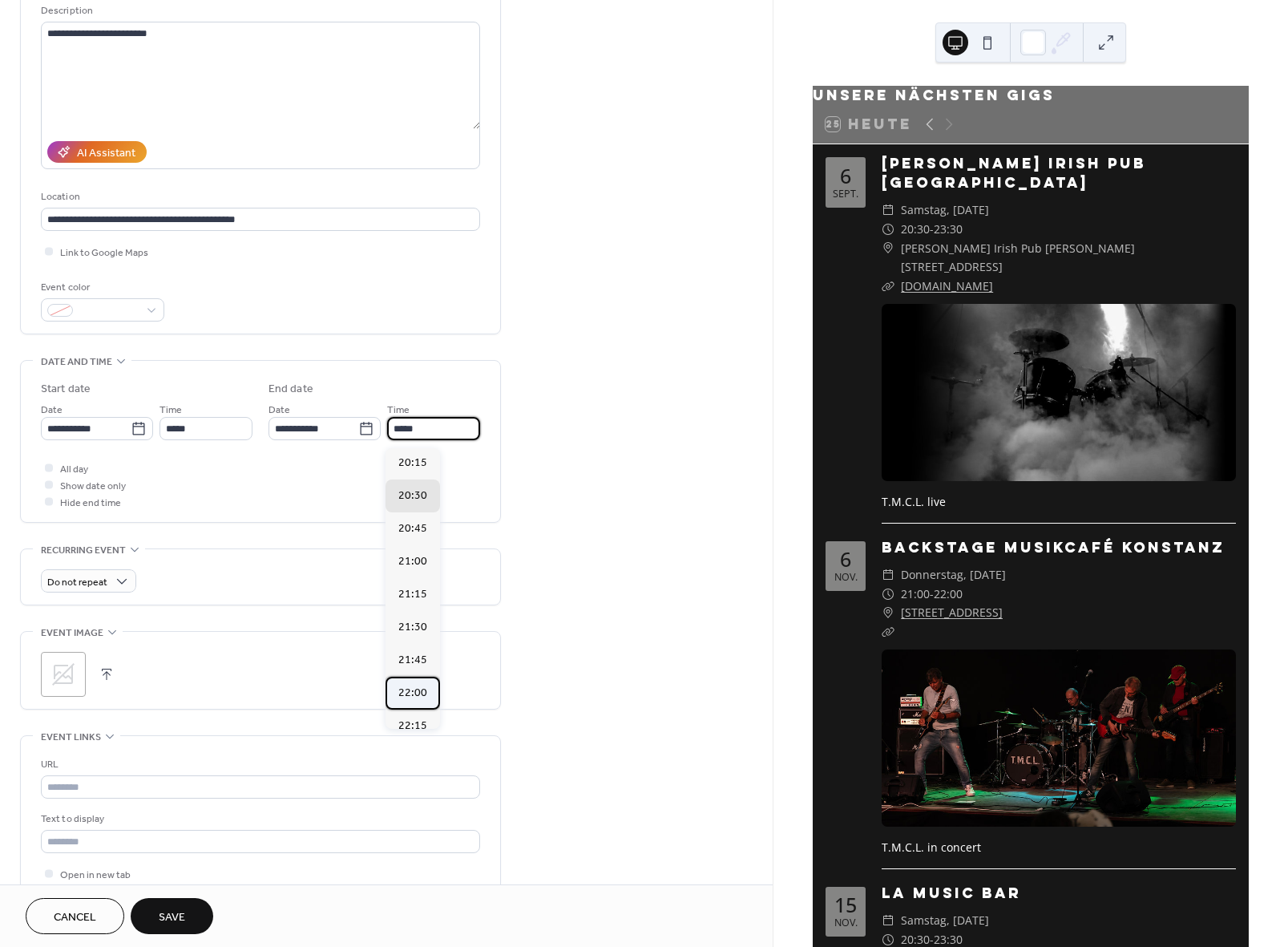 scroll, scrollTop: 69, scrollLeft: 0, axis: vertical 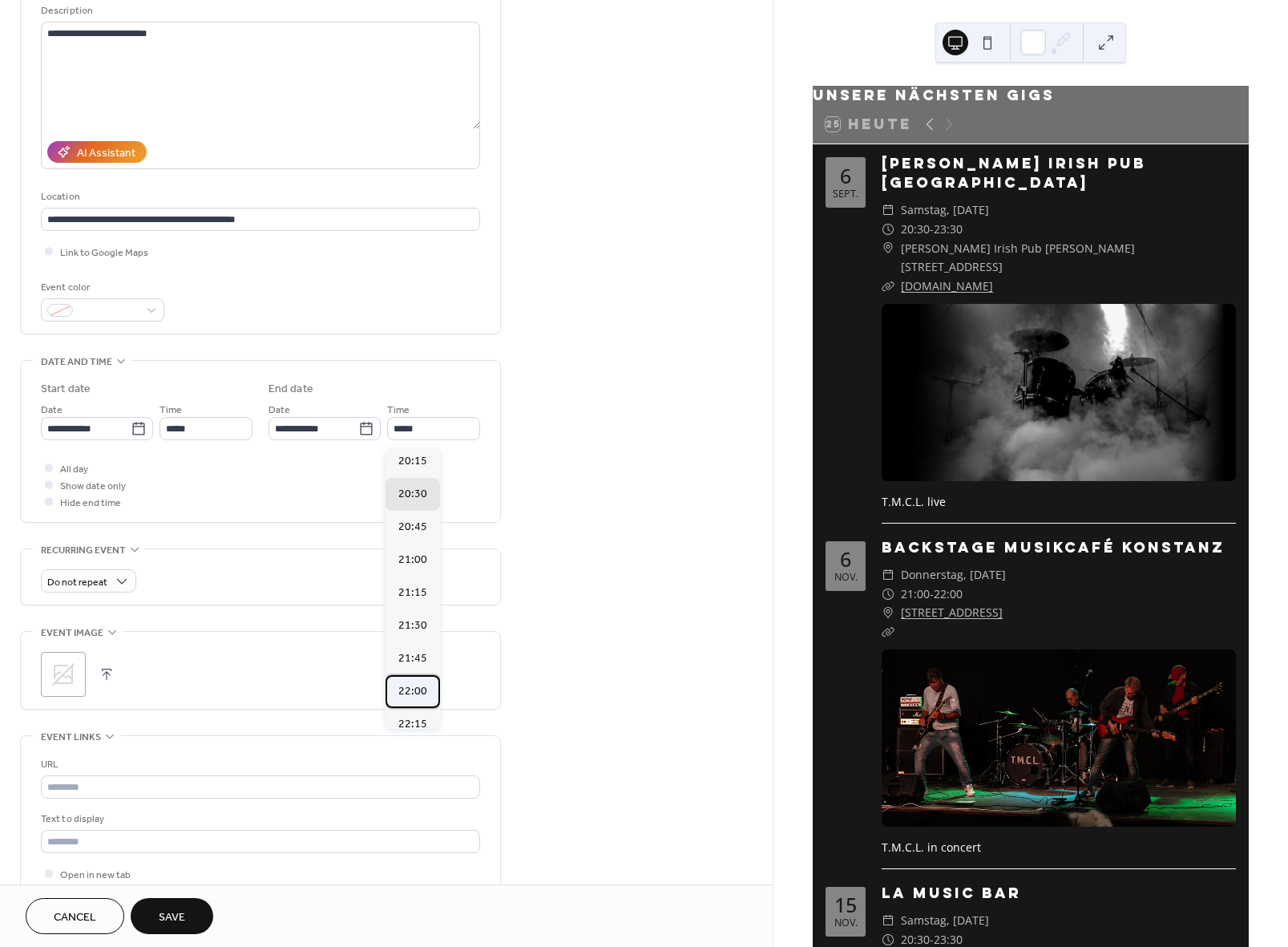click on "22:00" at bounding box center (413, 691) 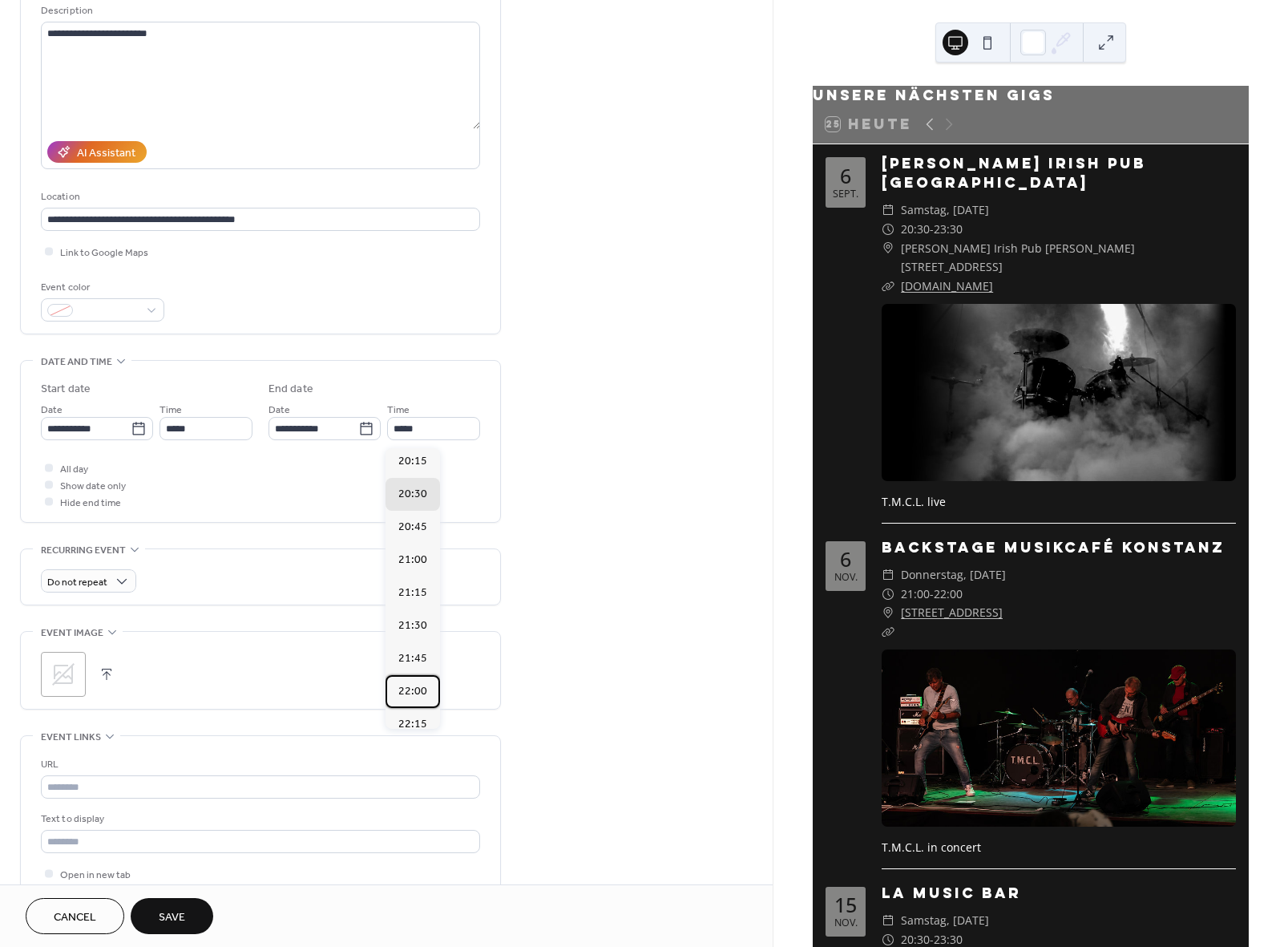 type on "*****" 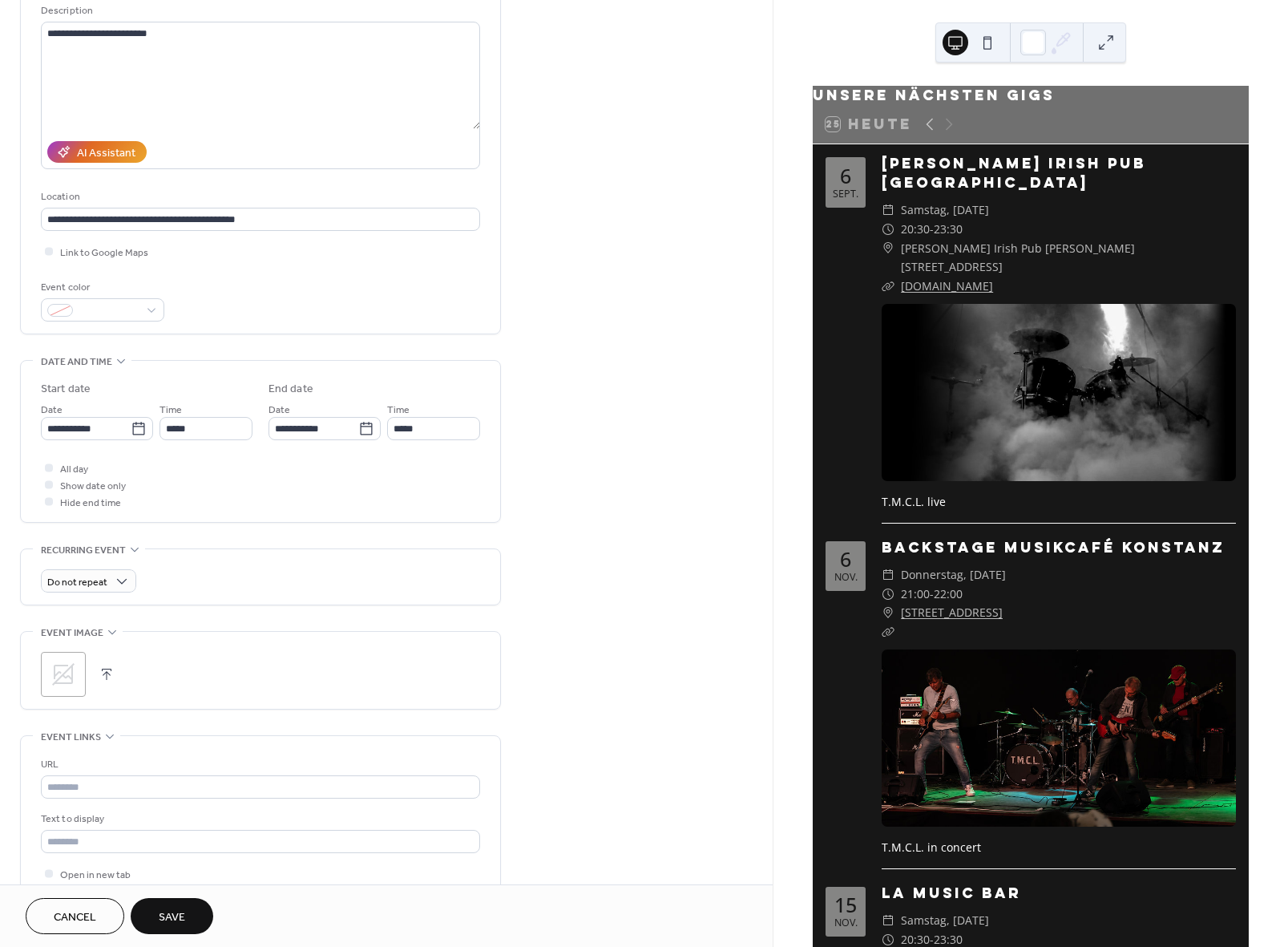 click 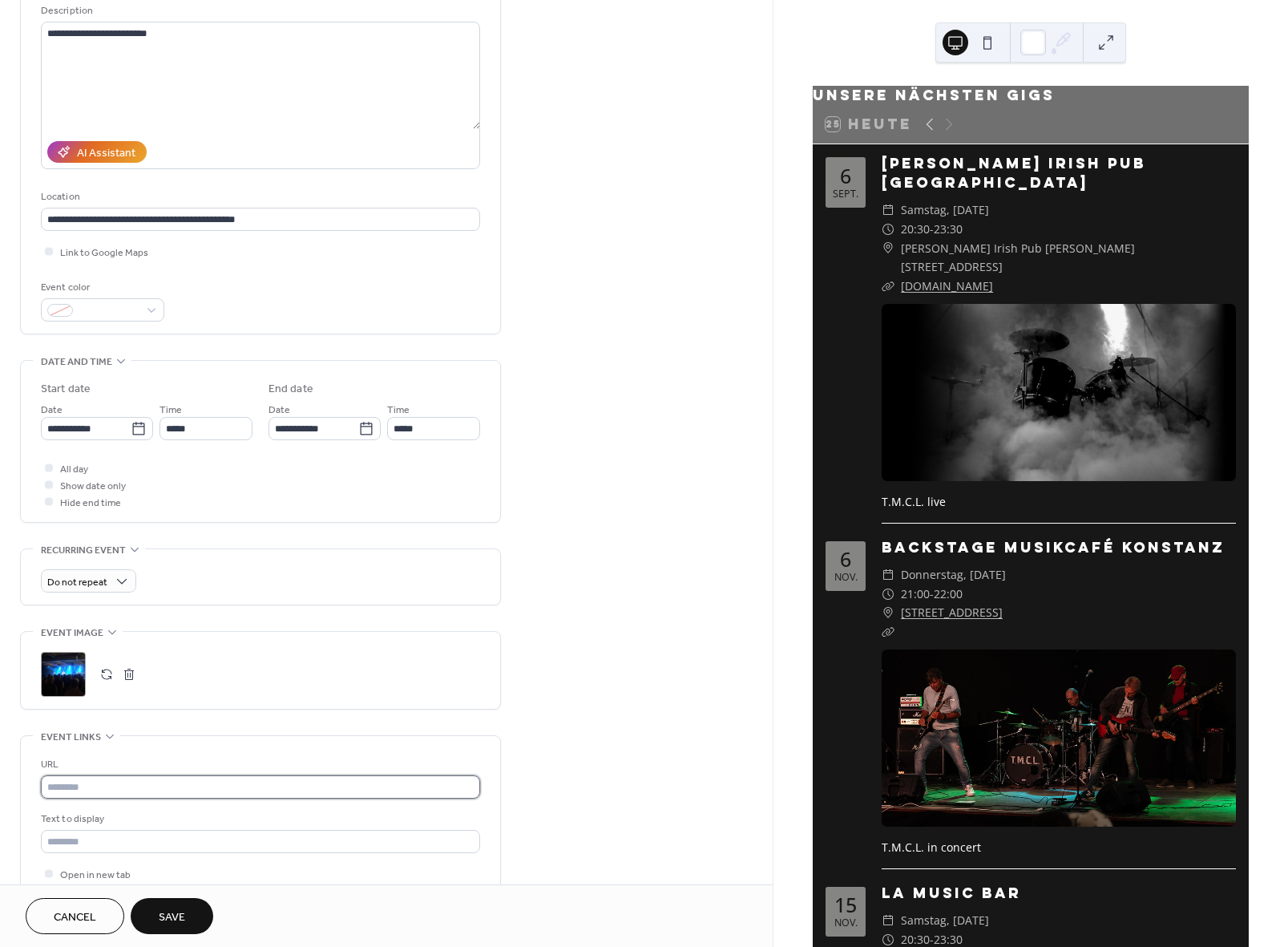 click at bounding box center [260, 787] 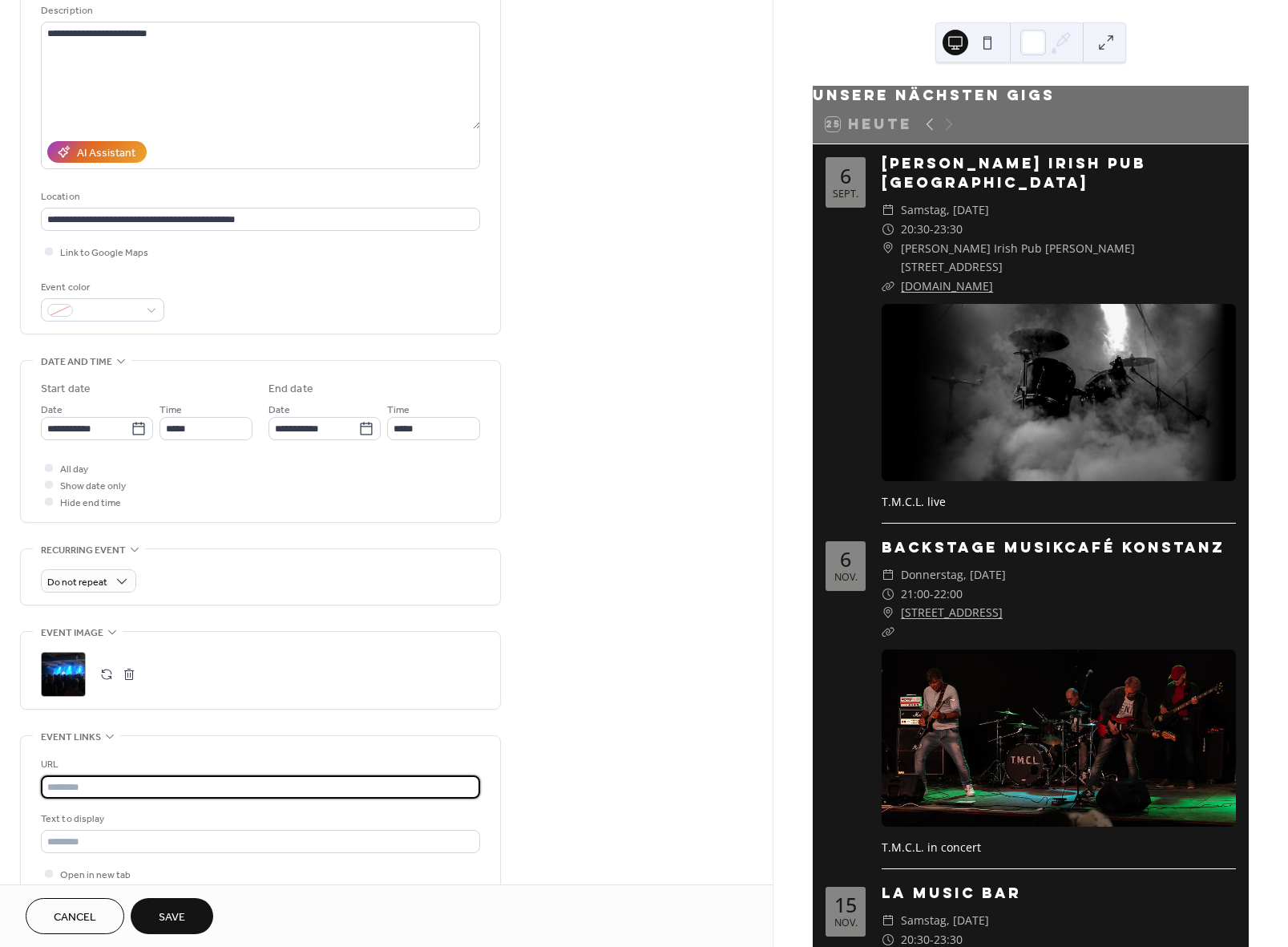 paste on "**********" 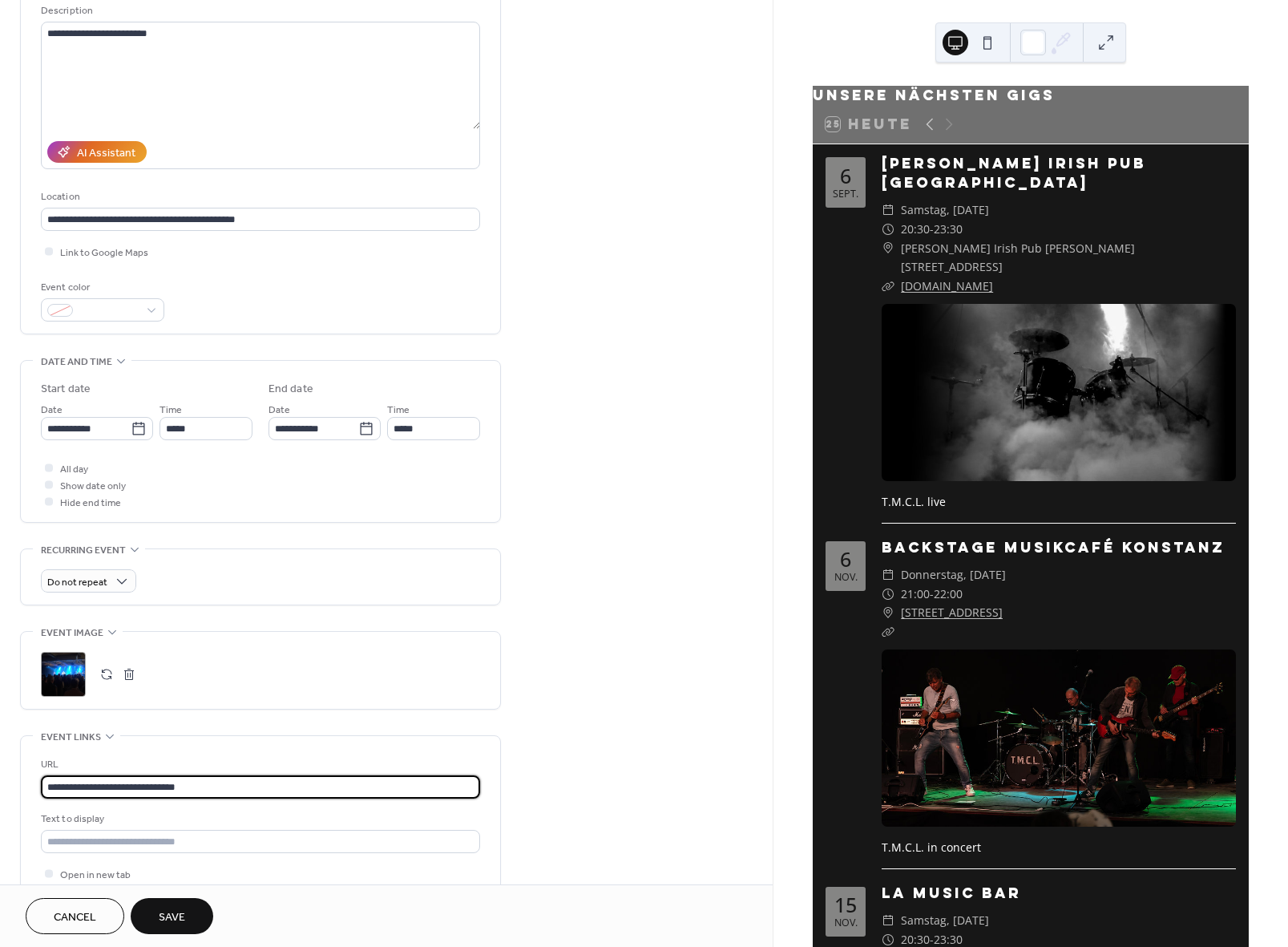 type on "**********" 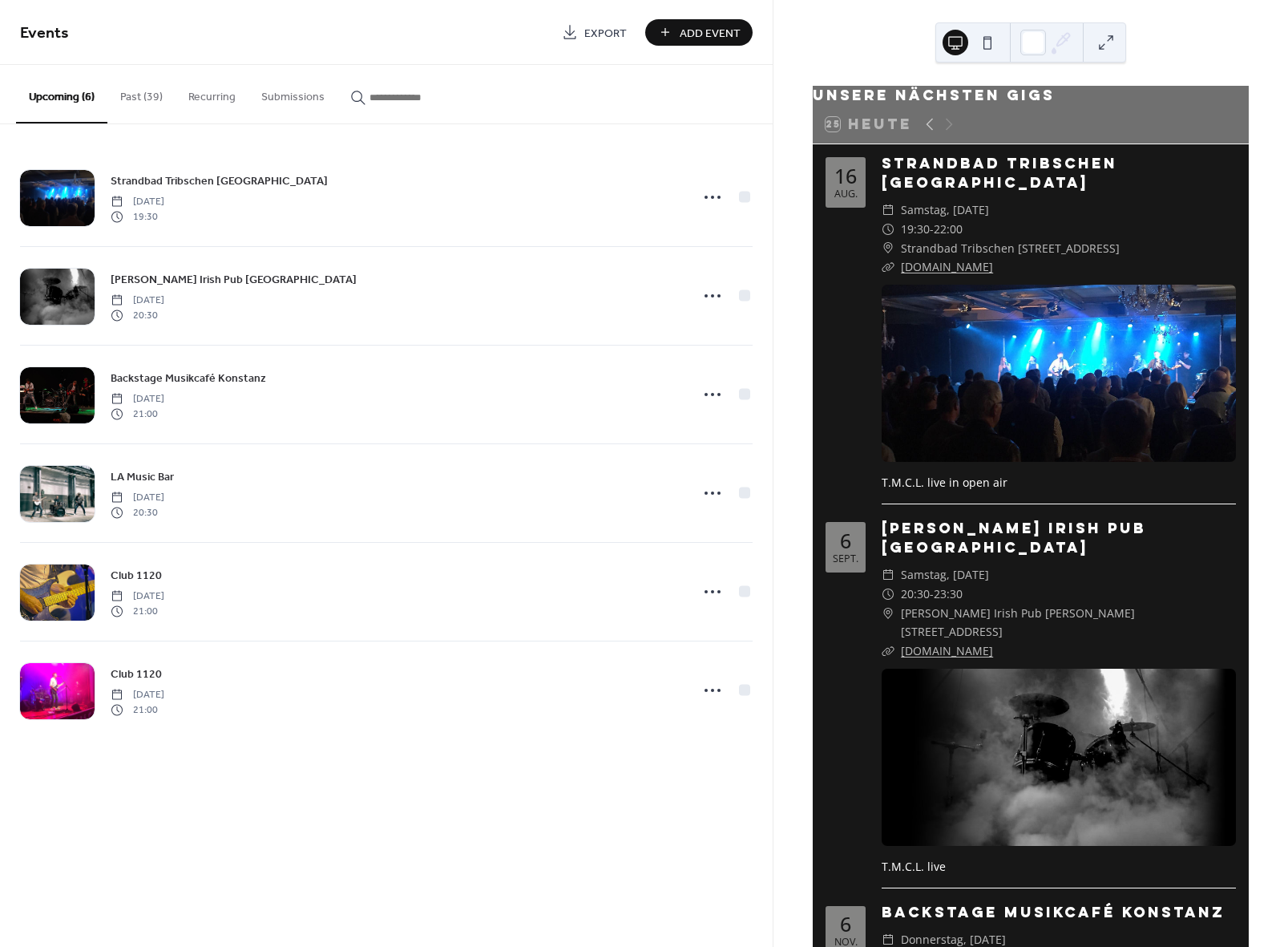 scroll, scrollTop: 0, scrollLeft: 0, axis: both 